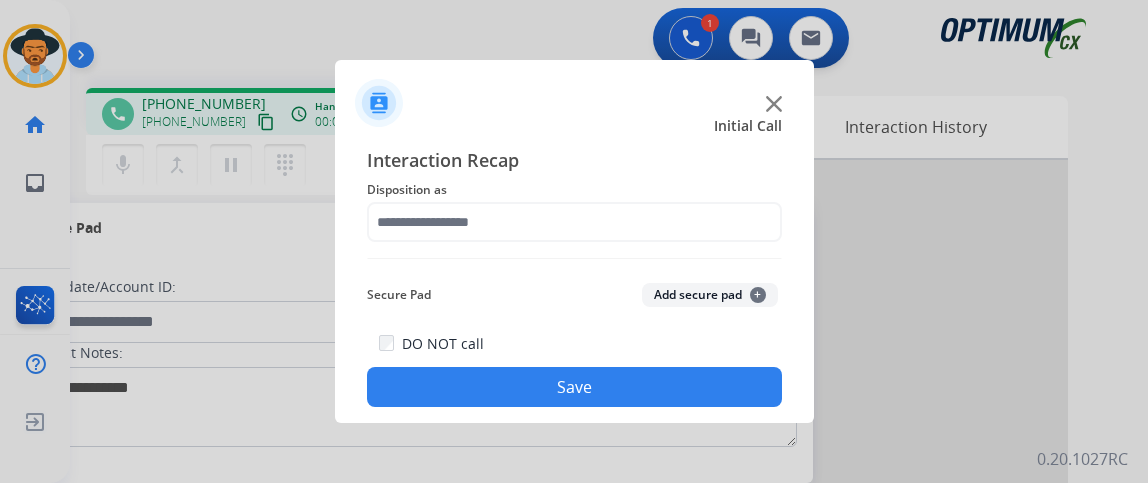 scroll, scrollTop: 0, scrollLeft: 0, axis: both 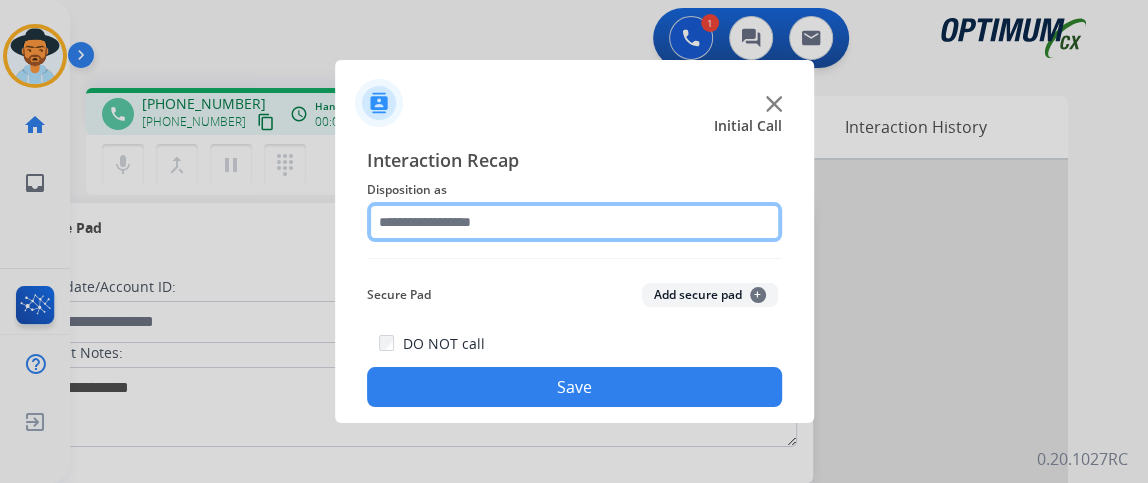 click 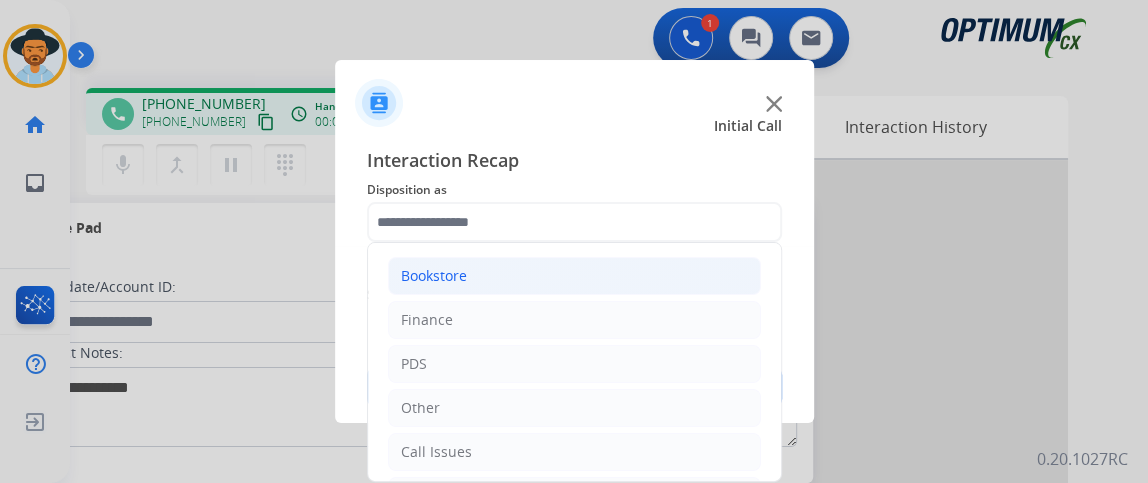 click on "Bookstore" 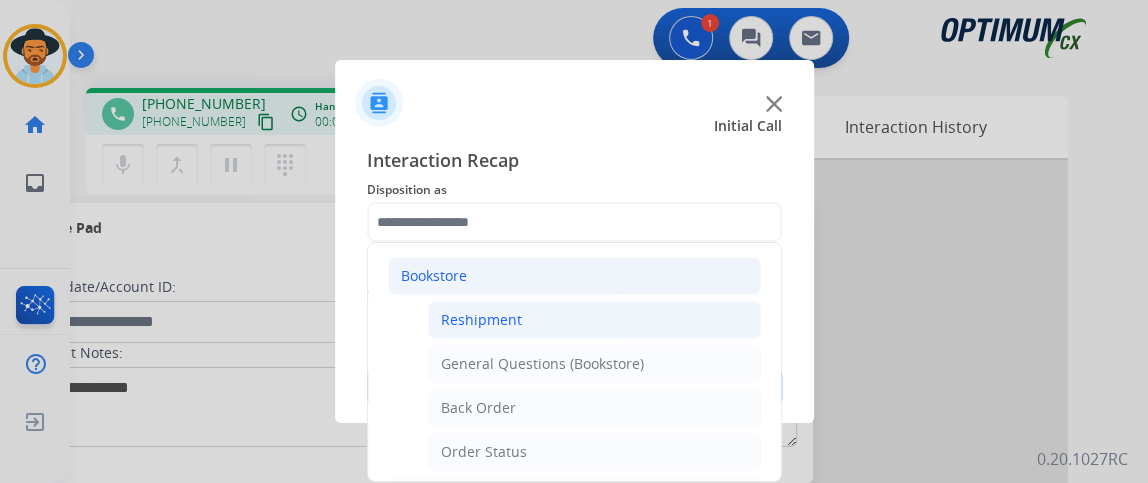 click on "Reshipment" 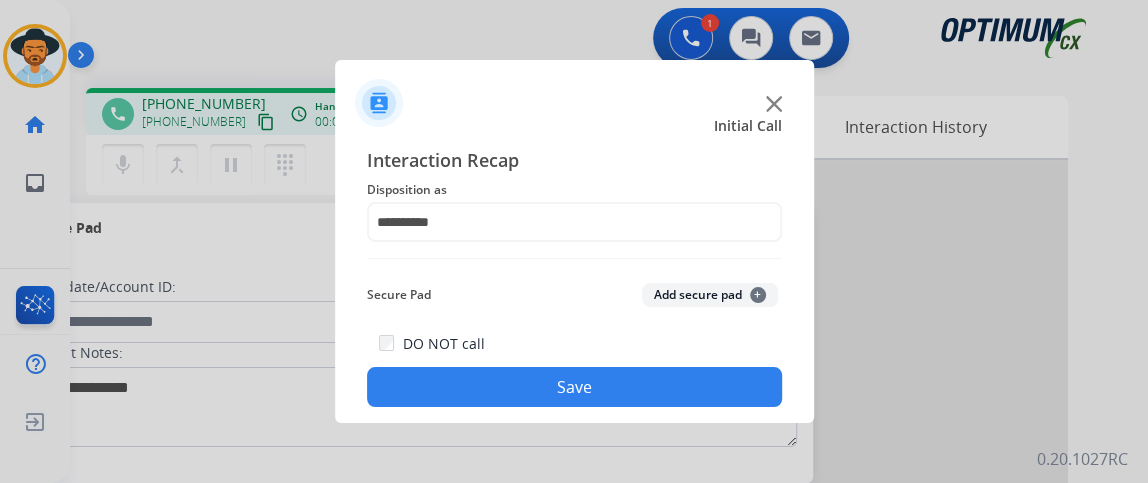 click on "DO NOT call  Save" 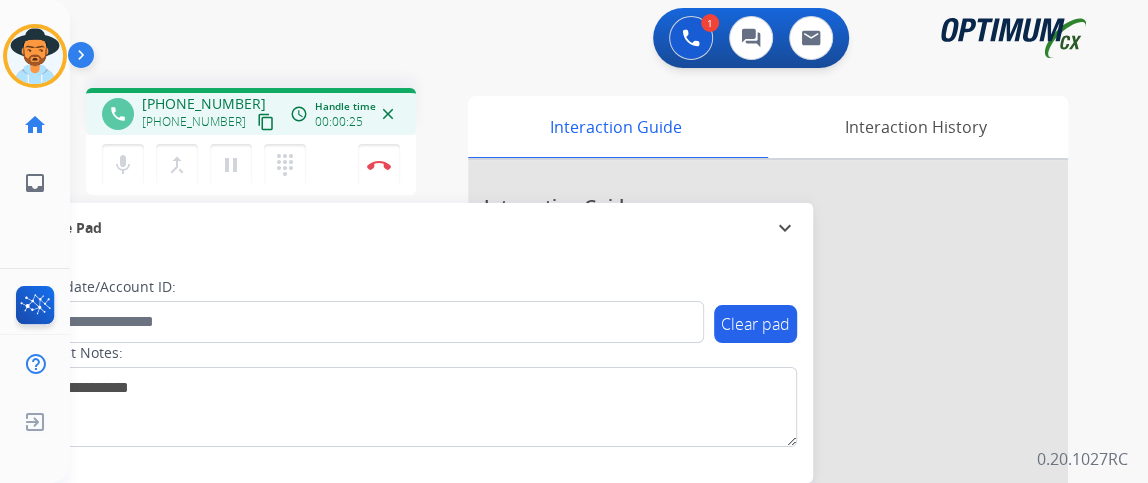 click on "content_copy" at bounding box center [266, 122] 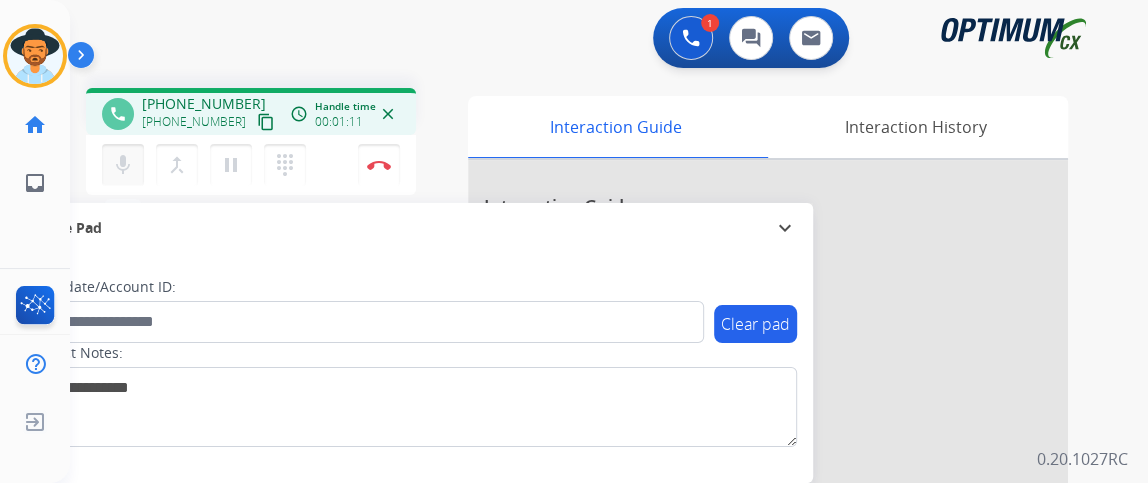 click on "mic" at bounding box center [123, 165] 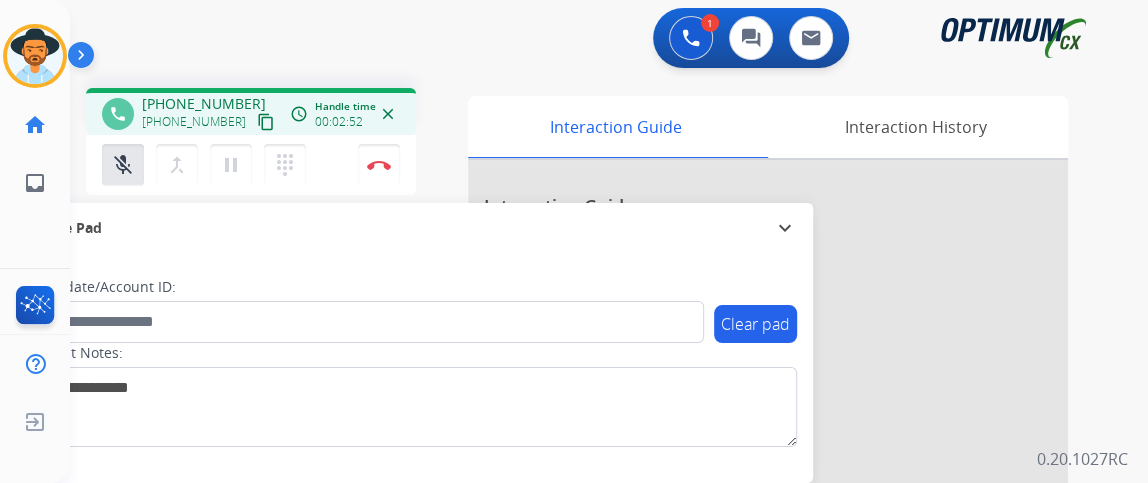 click on "mic_off Mute merge_type Bridge pause Hold dialpad Dialpad Disconnect" at bounding box center [251, 165] 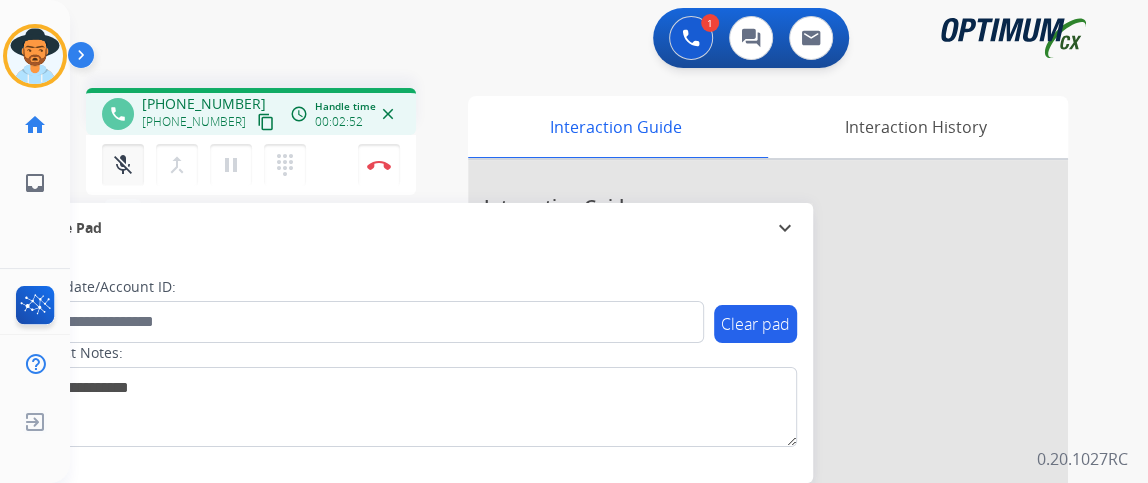 click on "mic_off Mute" at bounding box center (123, 165) 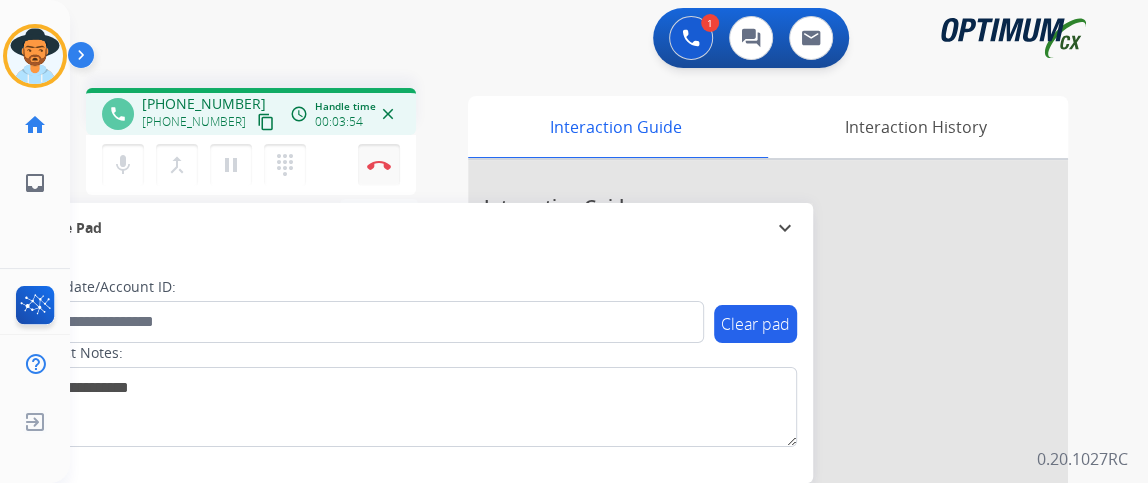 click on "Disconnect" at bounding box center (379, 165) 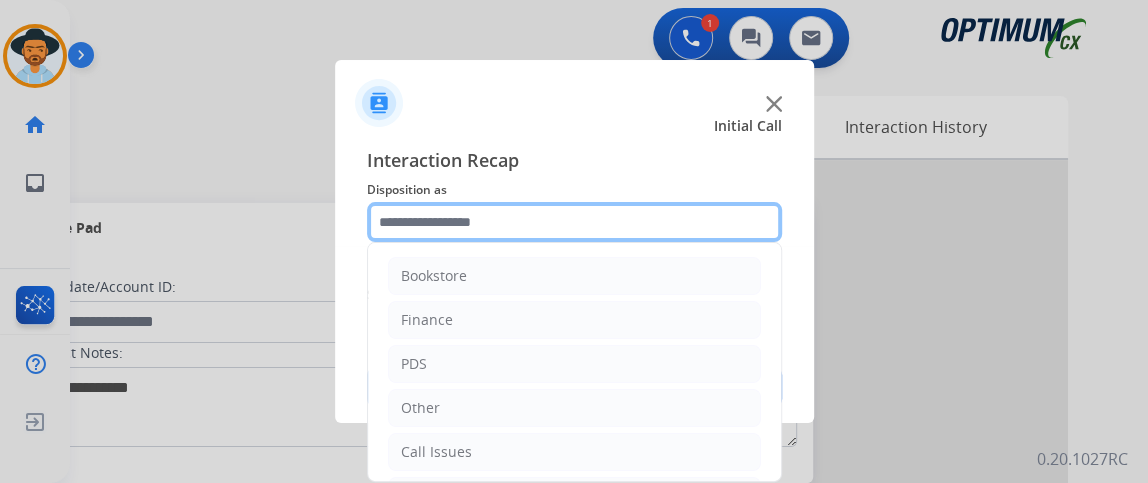 click 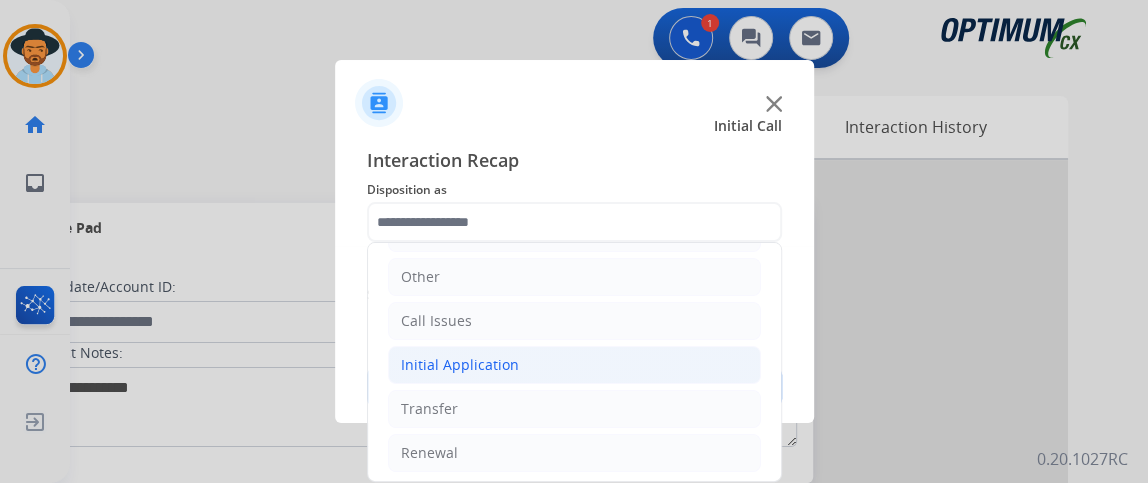 click on "Initial Application" 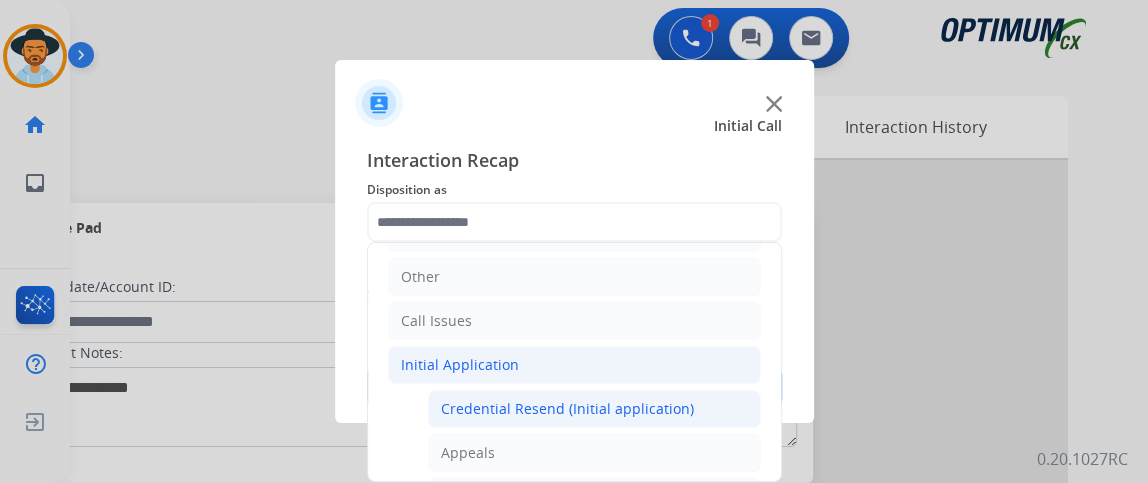 click on "Credential Resend (Initial application)" 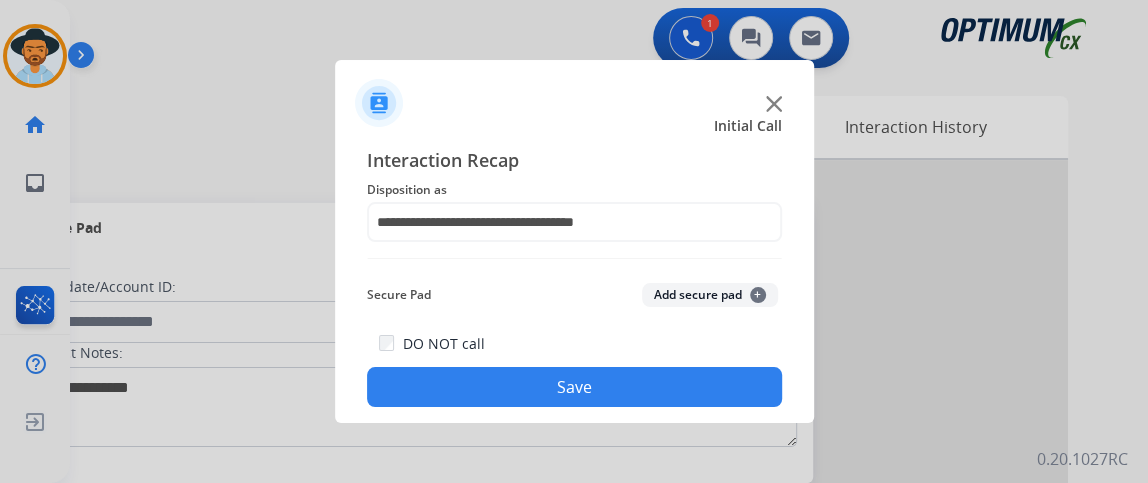 click on "Save" 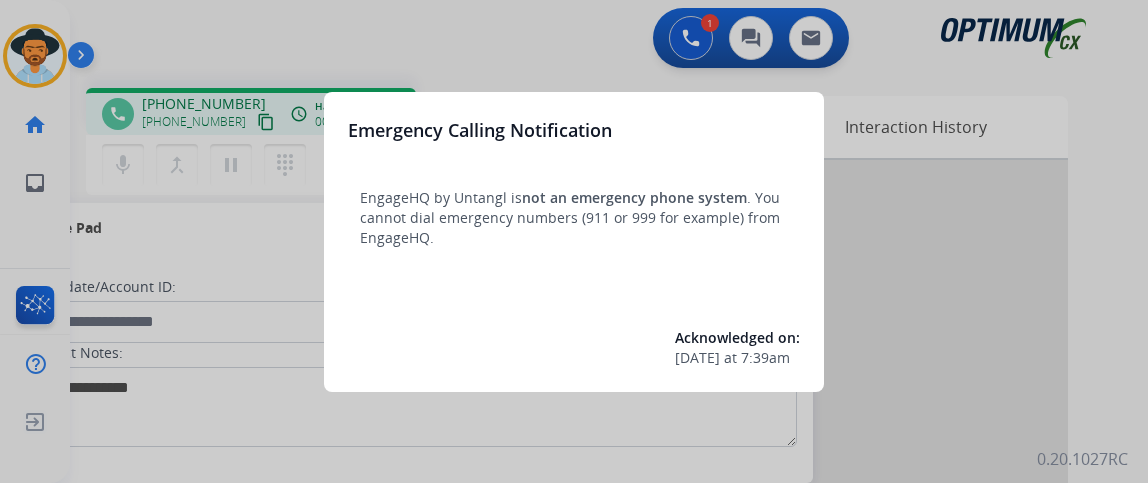 scroll, scrollTop: 0, scrollLeft: 0, axis: both 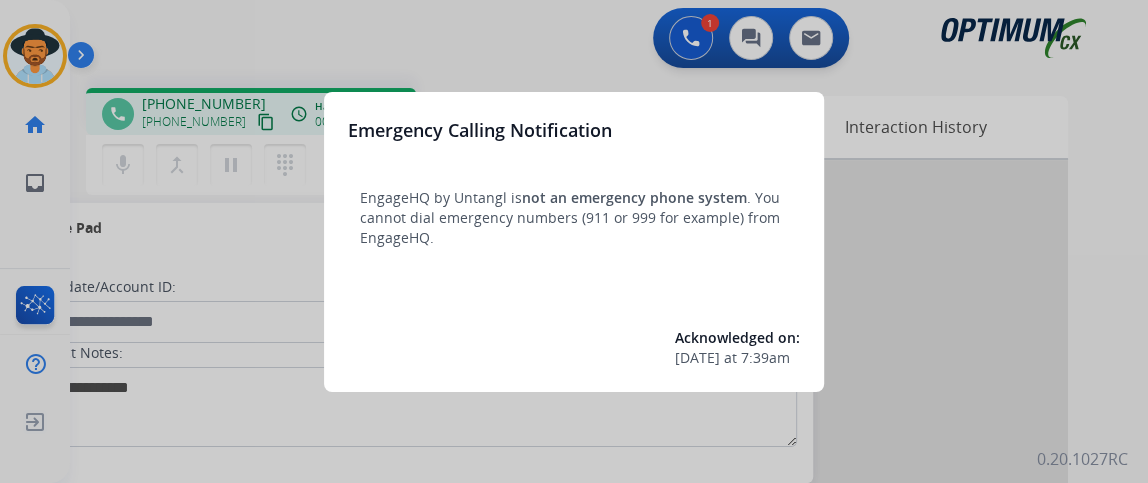 click at bounding box center [574, 241] 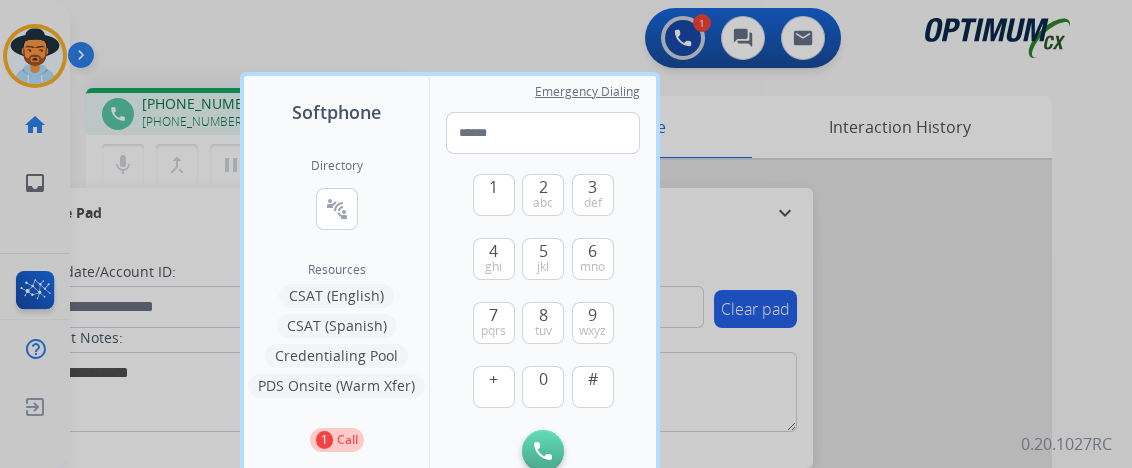 click at bounding box center (566, 234) 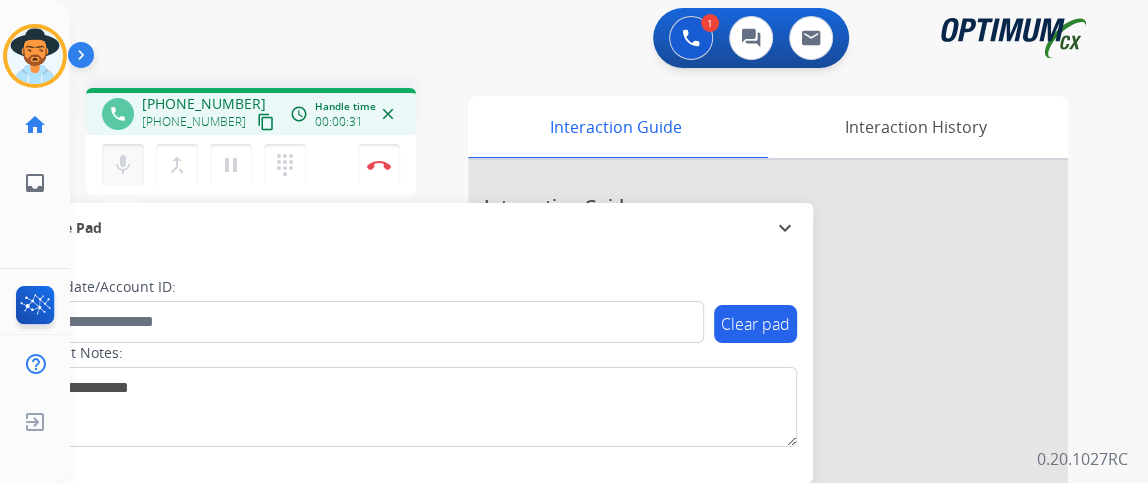 click on "mic" at bounding box center [123, 165] 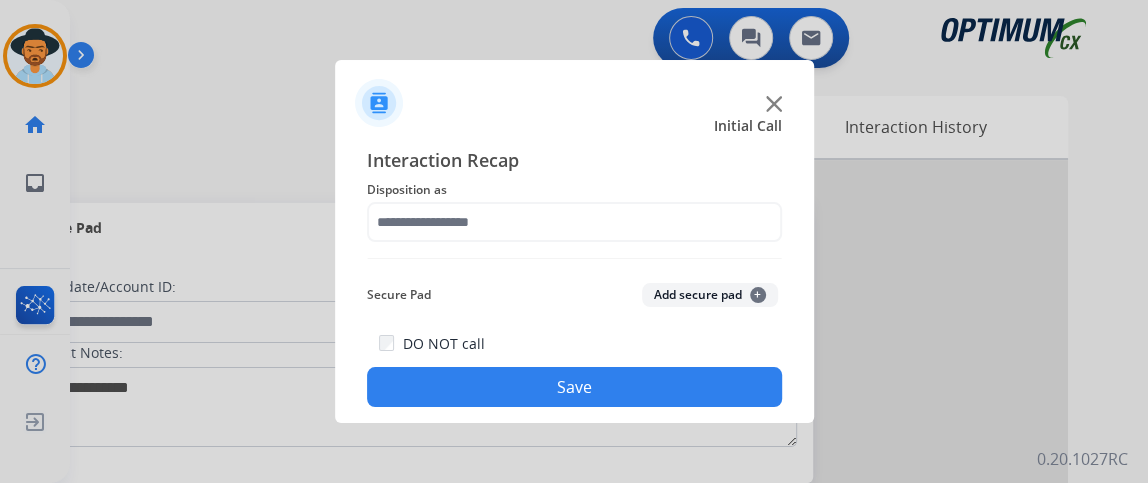 click on "Interaction Recap Disposition as    Secure Pad  Add secure pad  +  DO NOT call  Save" 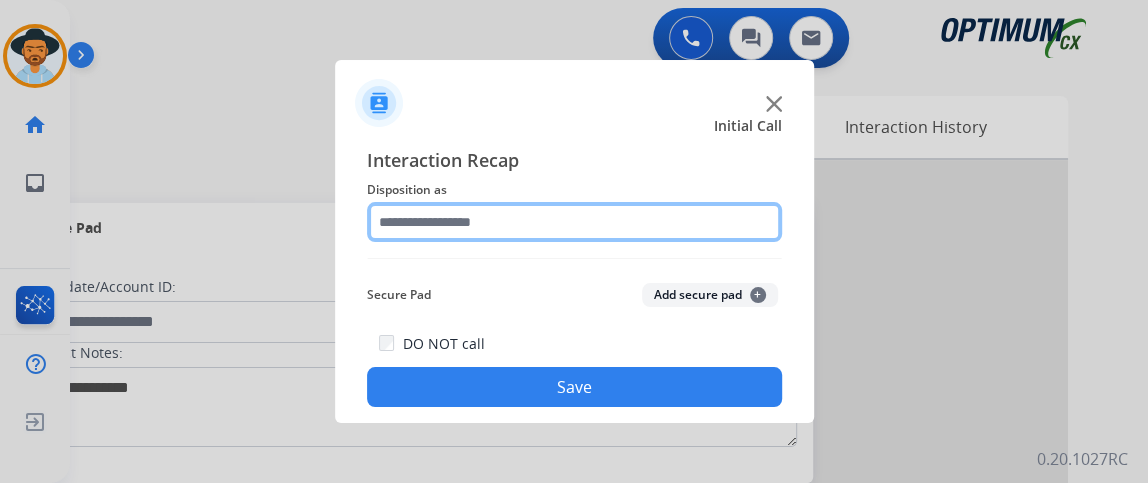 click 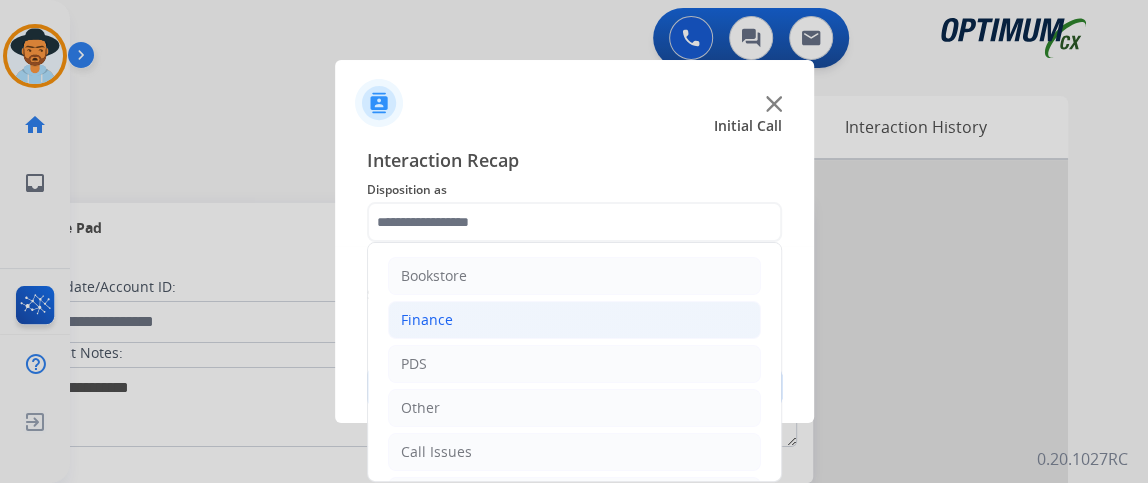 click on "Finance" 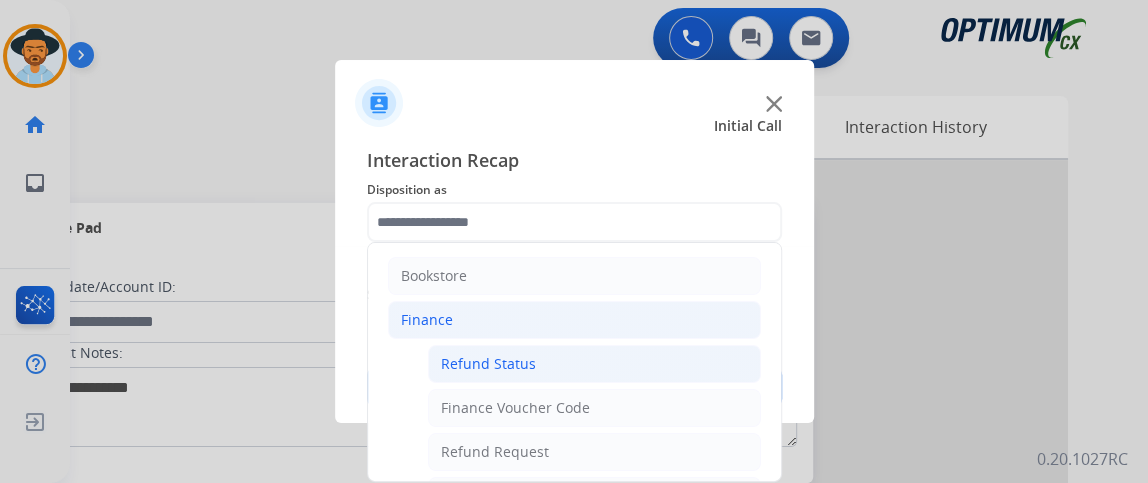 click on "Refund Status" 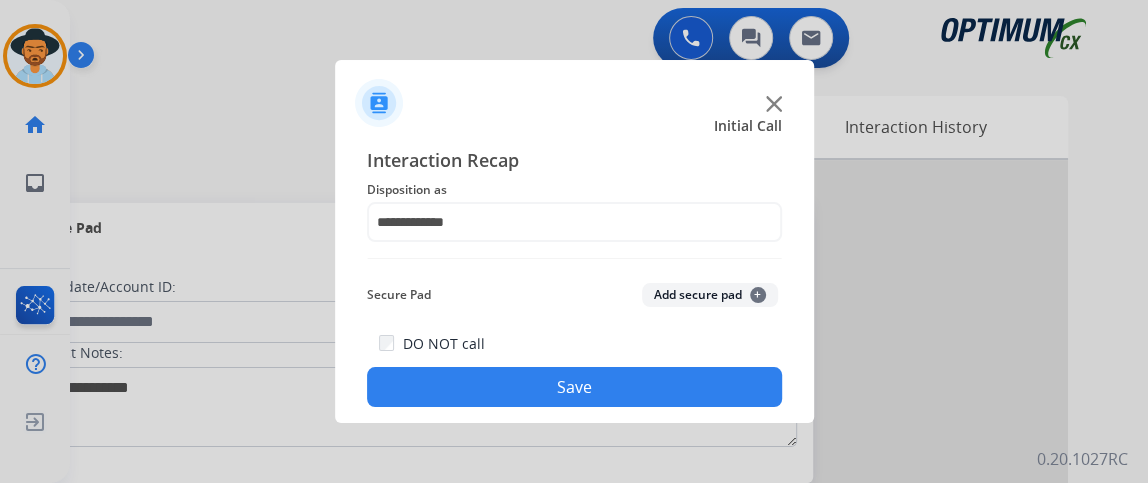 click on "Save" 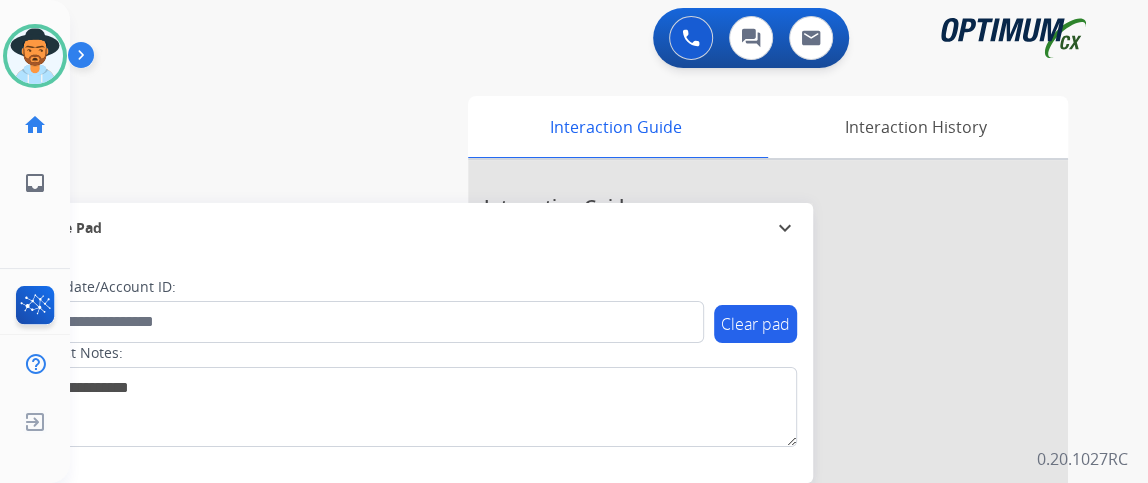 click on "0 Voice Interactions  0  Chat Interactions   0  Email Interactions swap_horiz Break voice bridge close_fullscreen Connect 3-Way Call merge_type Separate 3-Way Call  Interaction Guide   Interaction History  Interaction Guide arrow_drop_up  Welcome to EngageHQ   Internal Queue Transfer: How To  Secure Pad expand_more Clear pad Candidate/Account ID: Contact Notes:                  0.20.1027RC" at bounding box center [609, 241] 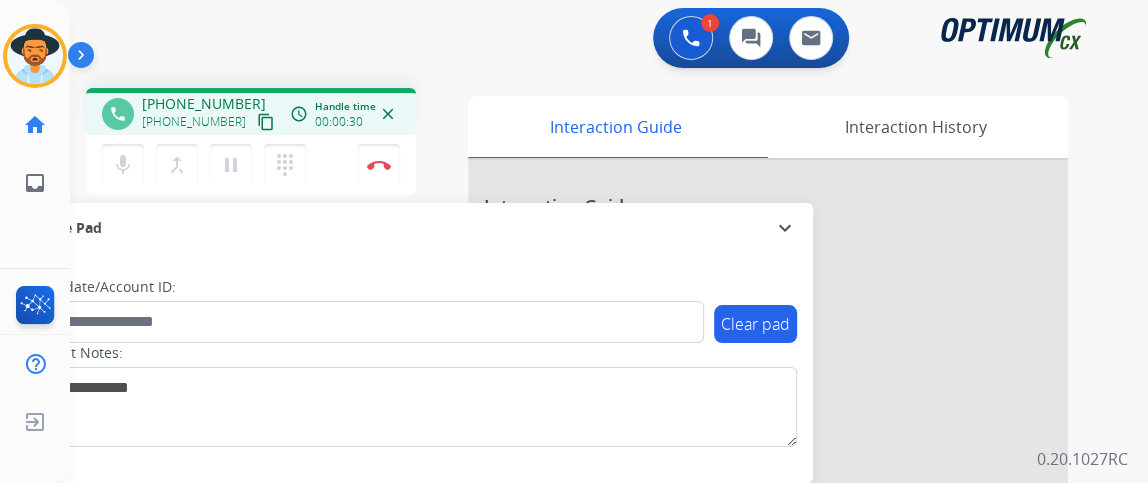 click on "content_copy" at bounding box center (266, 122) 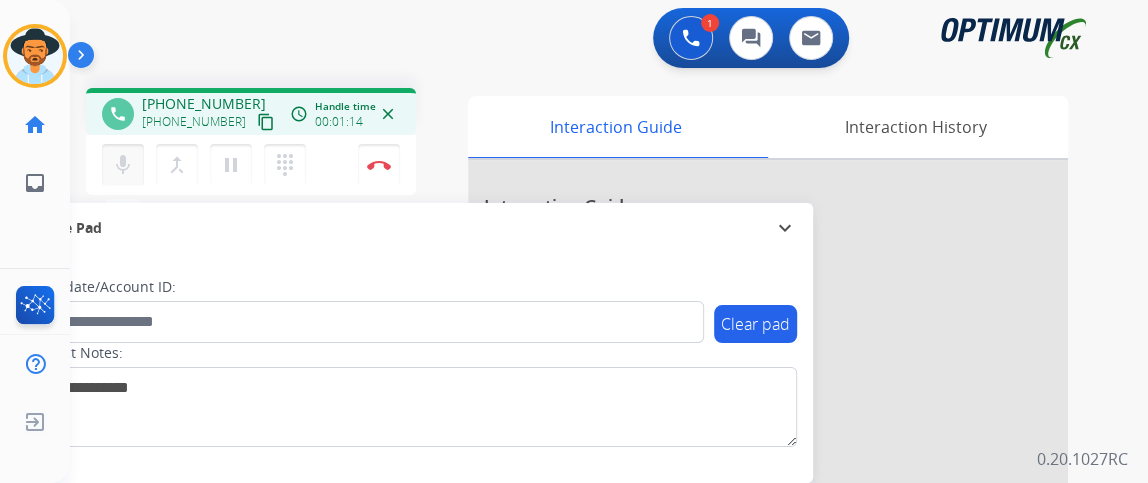 click on "mic" at bounding box center [123, 165] 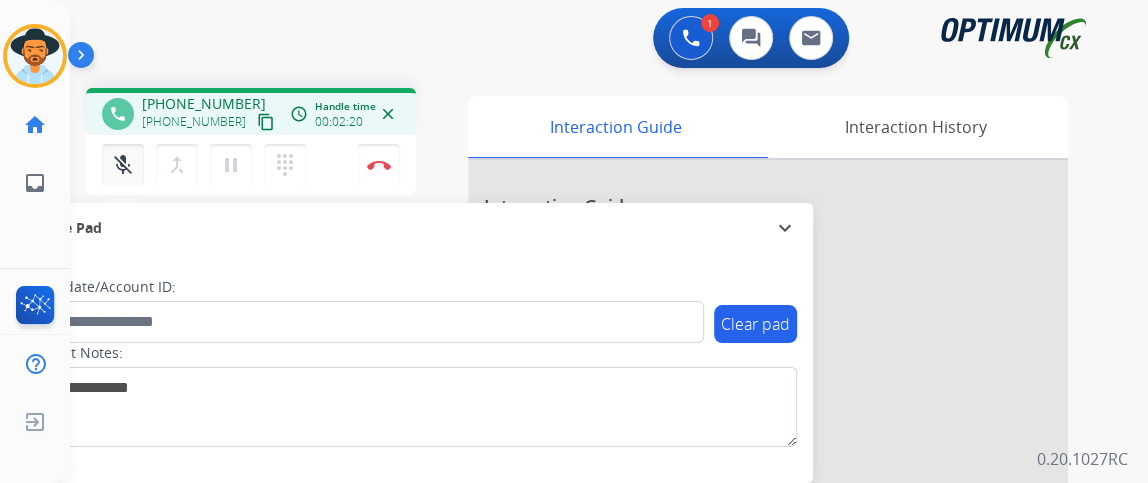 click on "mic_off" at bounding box center [123, 165] 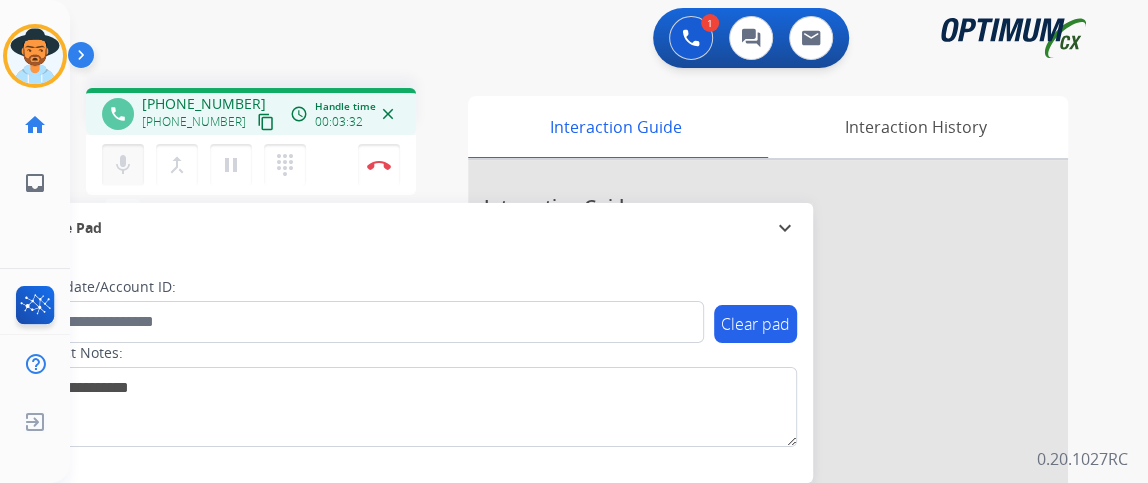 click on "mic" at bounding box center (123, 165) 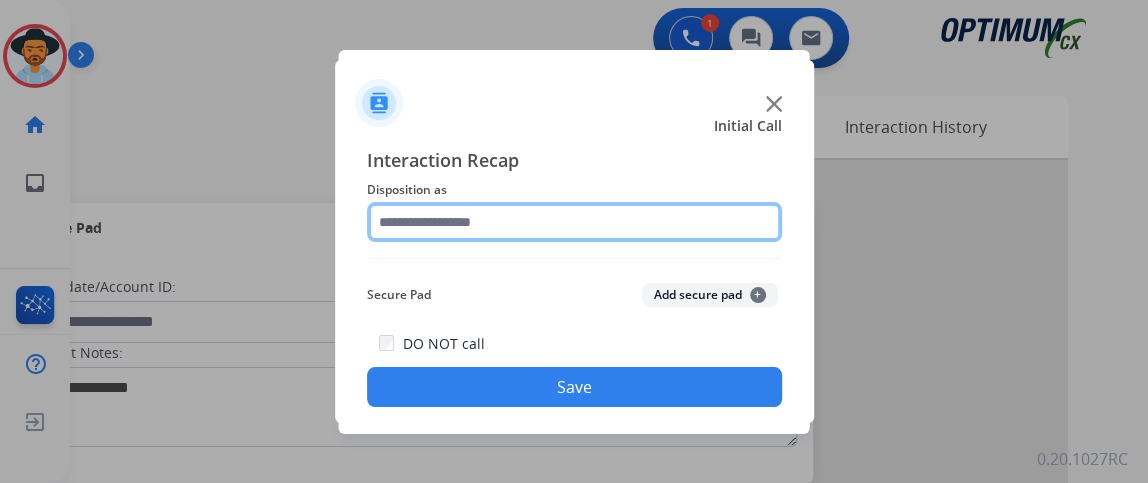click 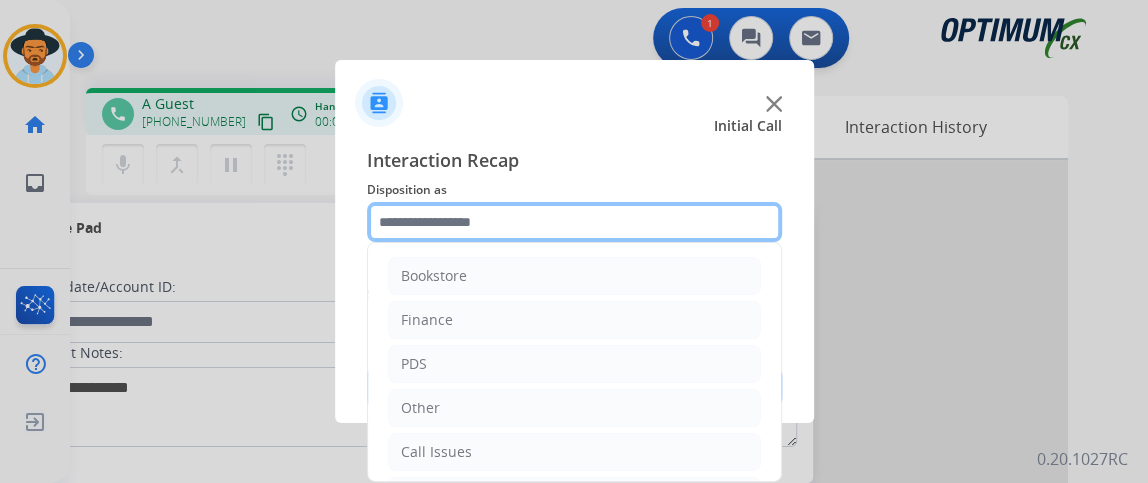 scroll, scrollTop: 131, scrollLeft: 0, axis: vertical 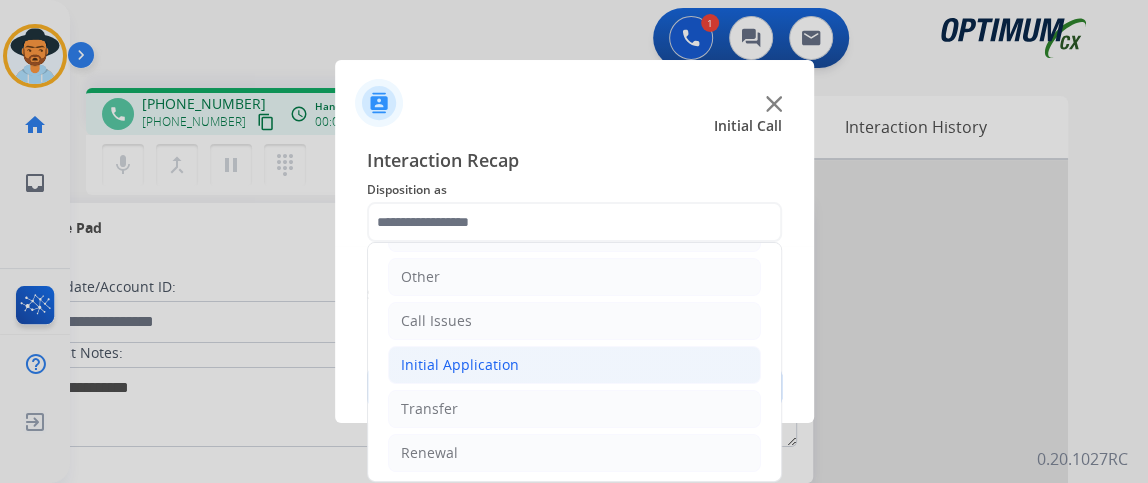 click on "Initial Application" 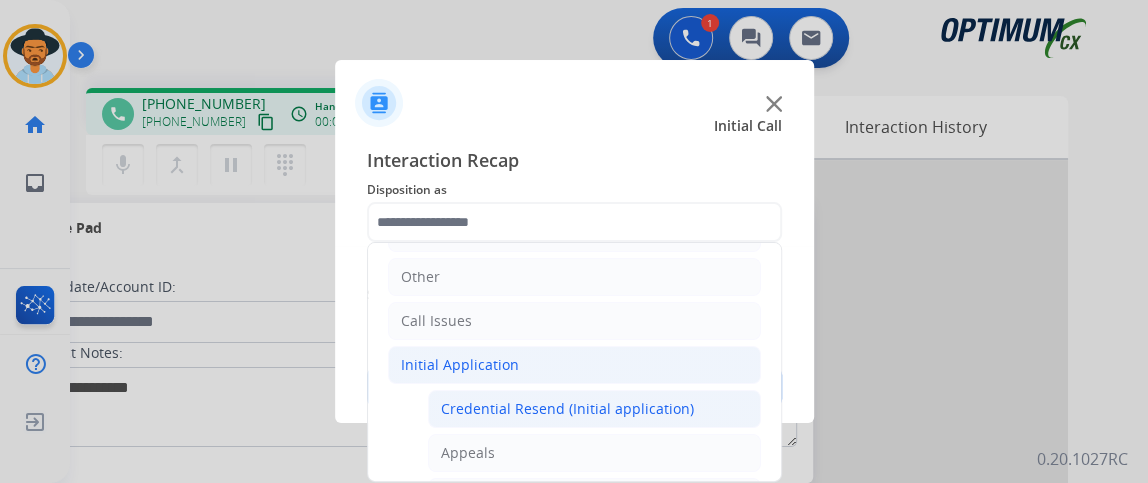 click on "Credential Resend (Initial application)" 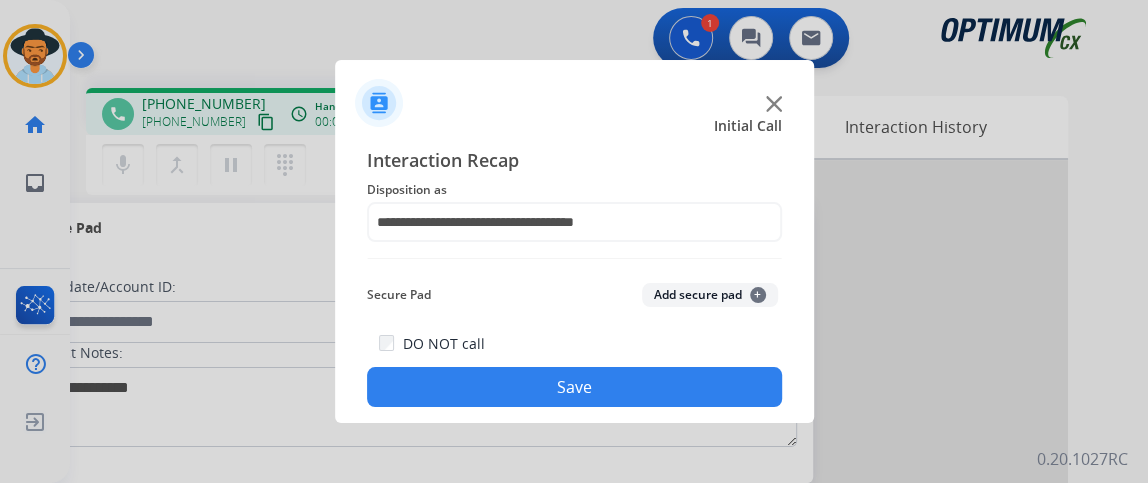 click on "Save" 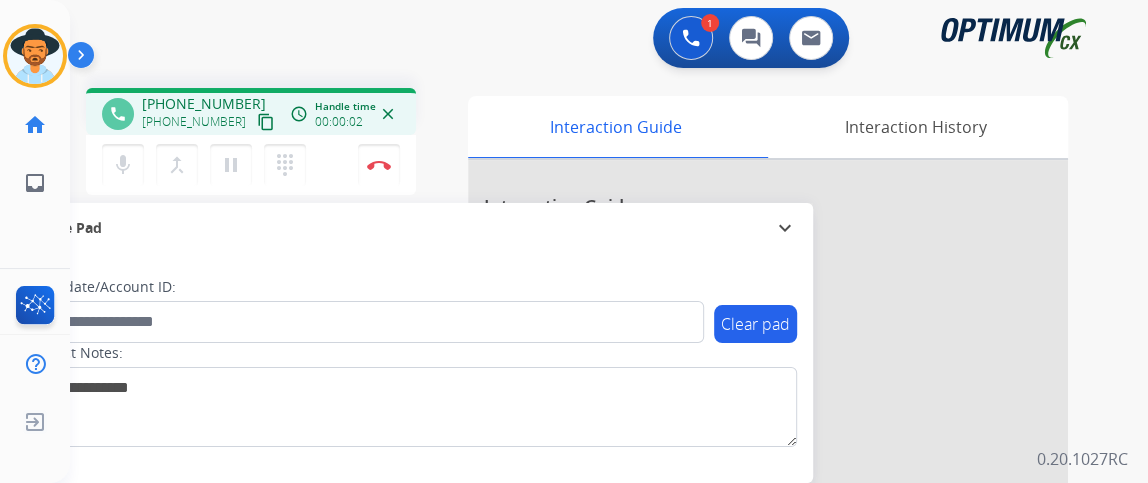click on "content_copy" at bounding box center [266, 122] 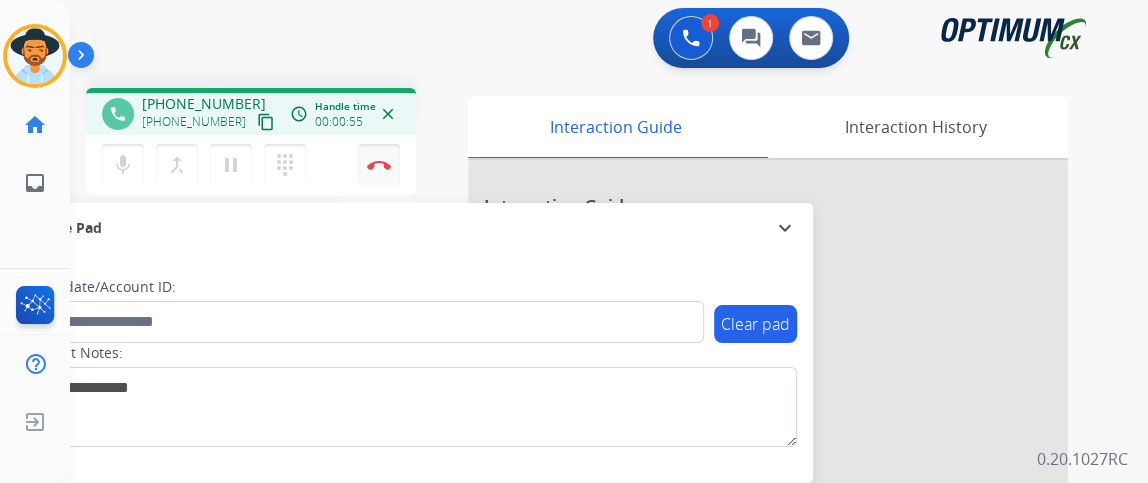 click on "Disconnect" at bounding box center [379, 165] 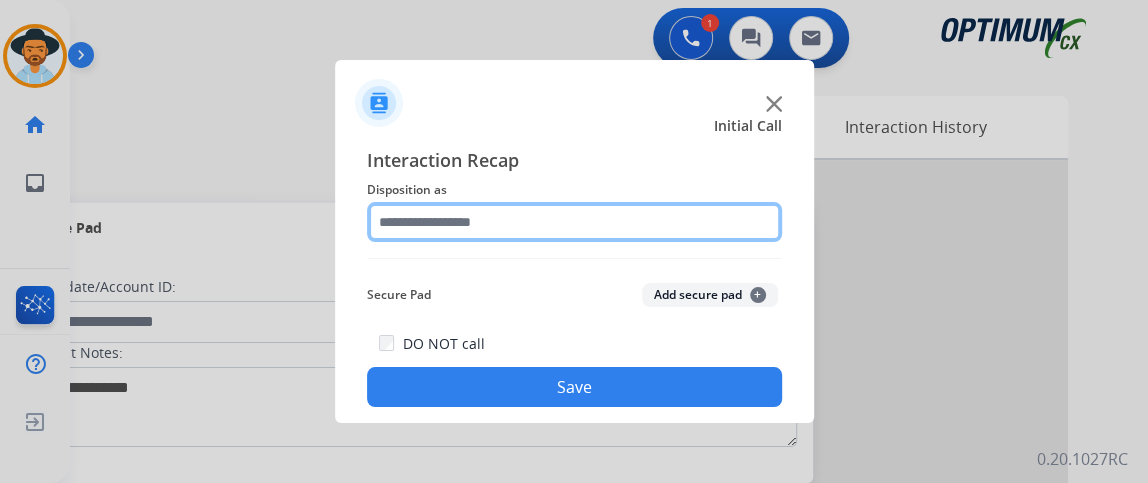 click 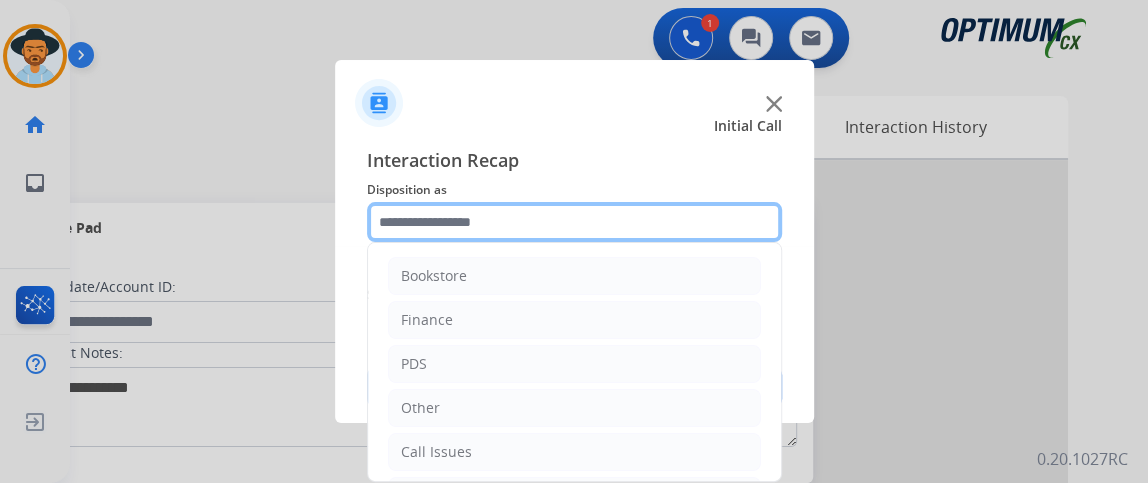 scroll, scrollTop: 131, scrollLeft: 0, axis: vertical 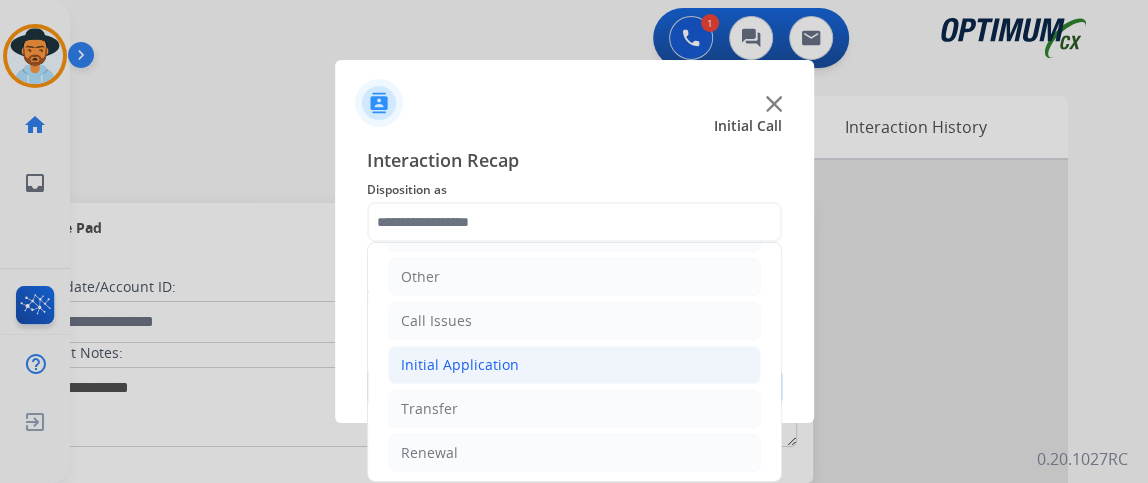 click on "Initial Application" 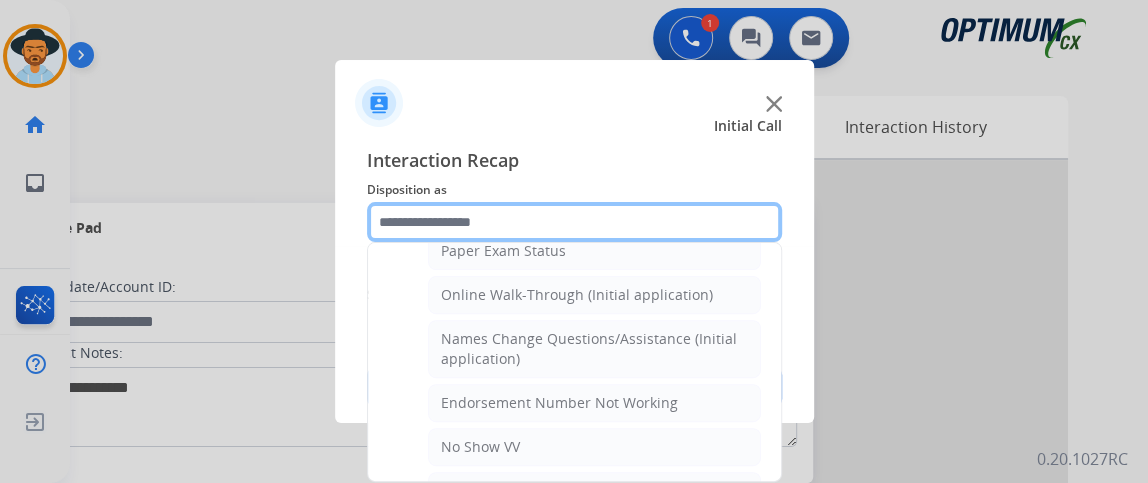 scroll, scrollTop: 500, scrollLeft: 0, axis: vertical 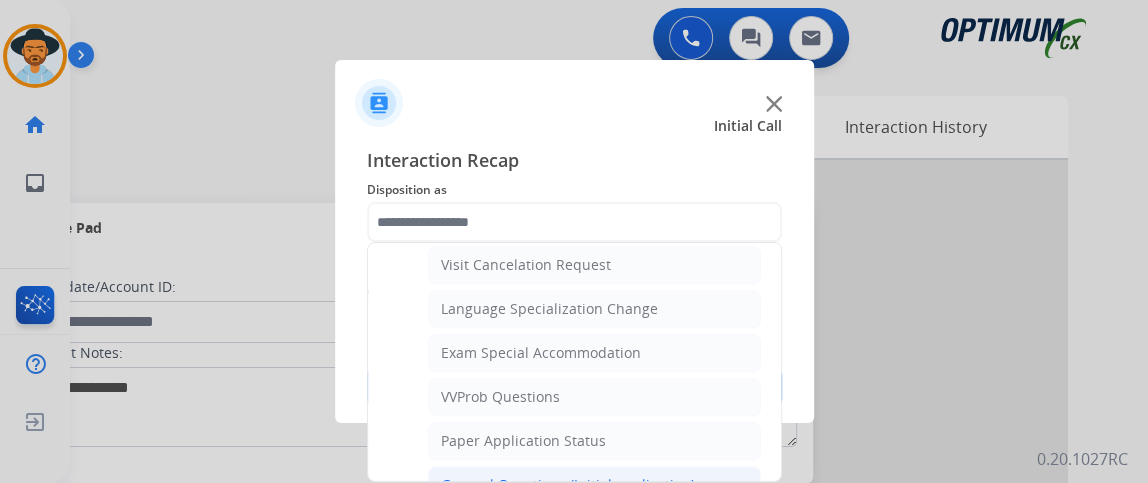 click on "General Questions (Initial application)" 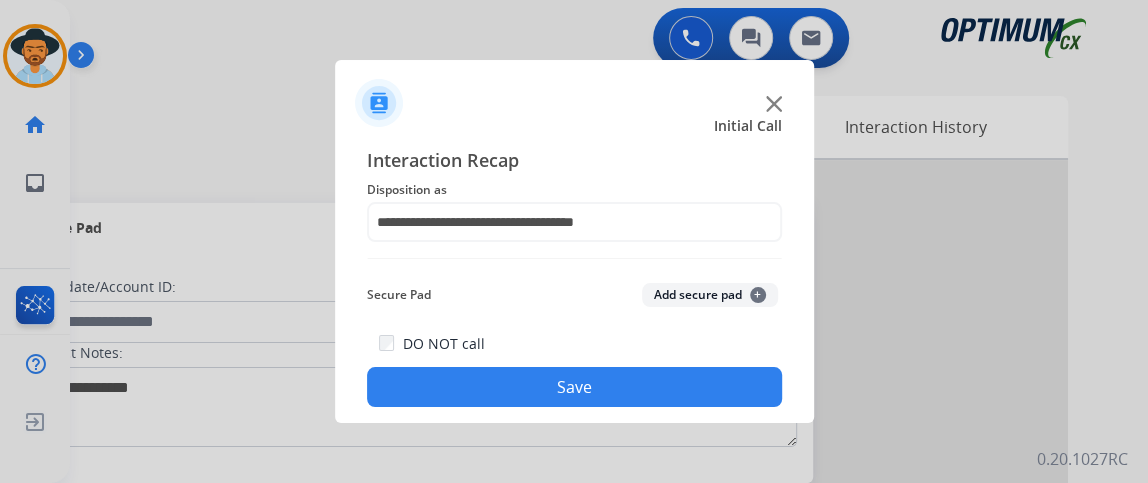 click on "Save" 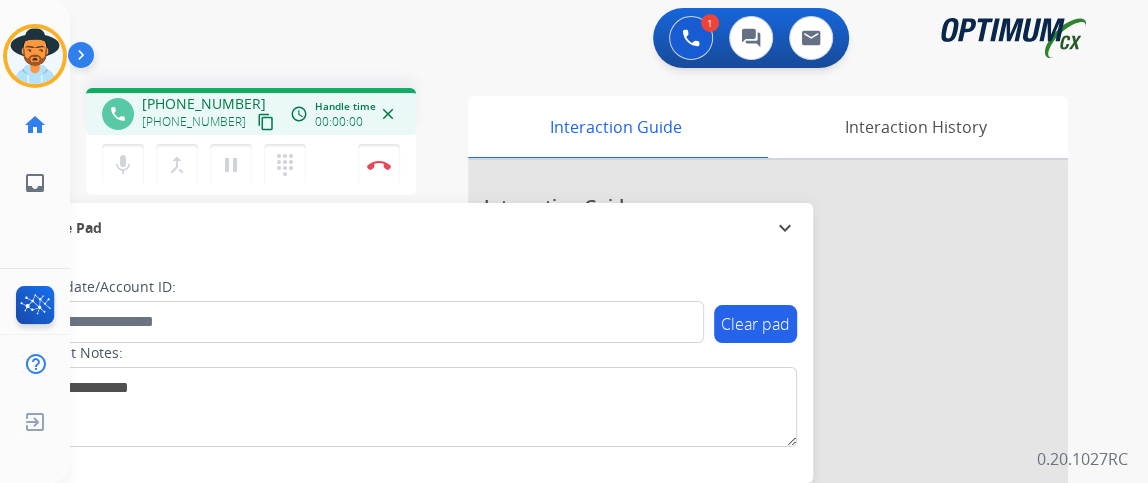 click on "content_copy" at bounding box center (266, 122) 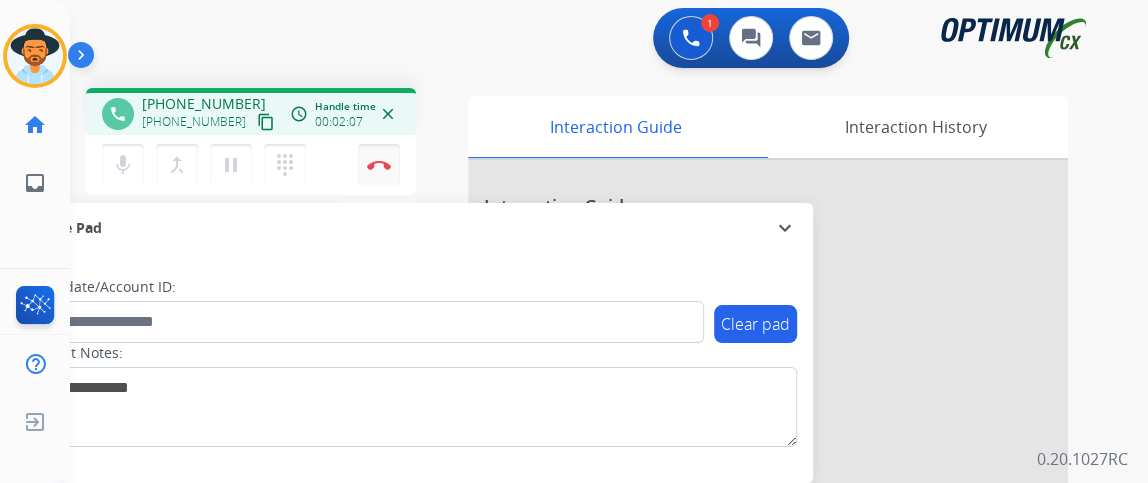 click at bounding box center (379, 165) 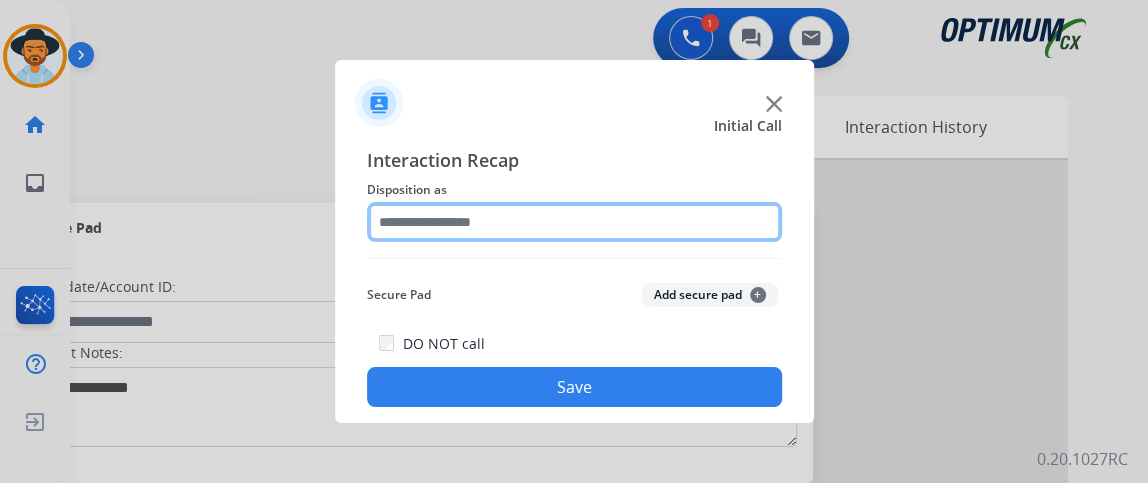 click 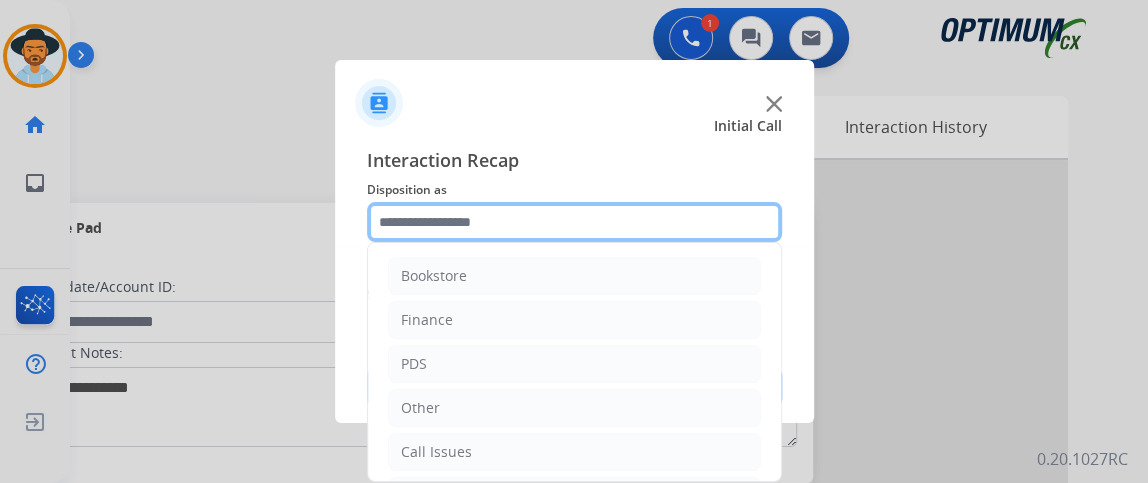 scroll, scrollTop: 131, scrollLeft: 0, axis: vertical 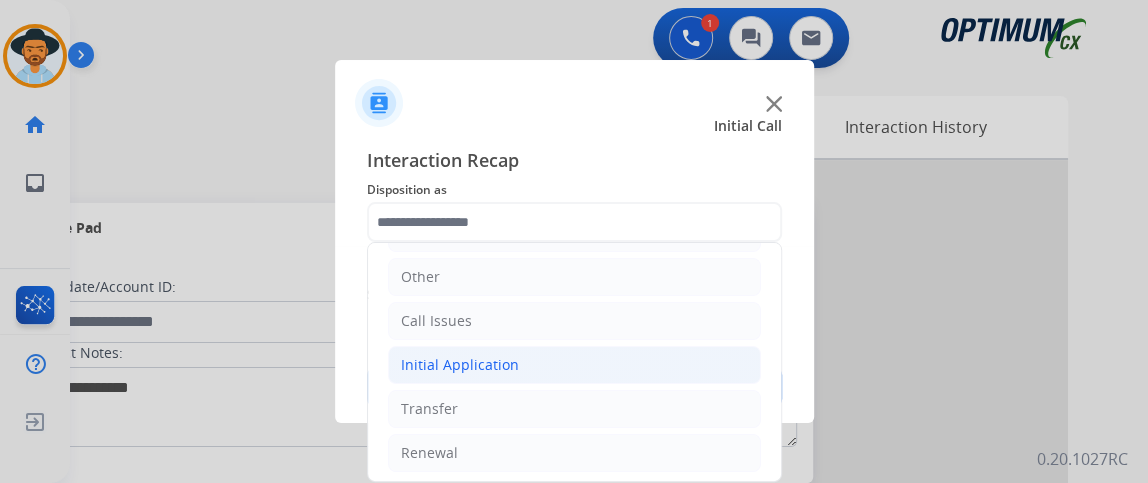 click on "Initial Application" 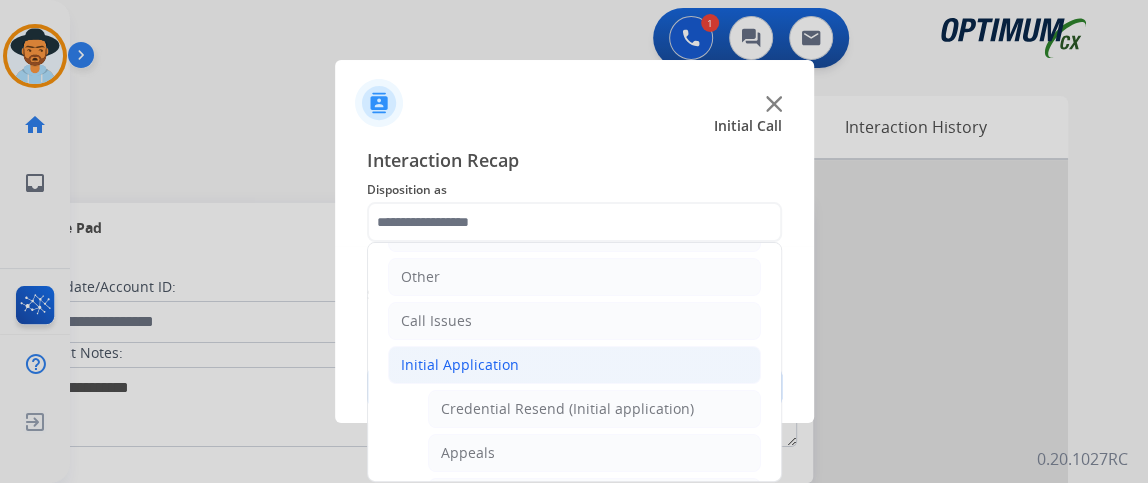 drag, startPoint x: 765, startPoint y: 283, endPoint x: 771, endPoint y: 333, distance: 50.358715 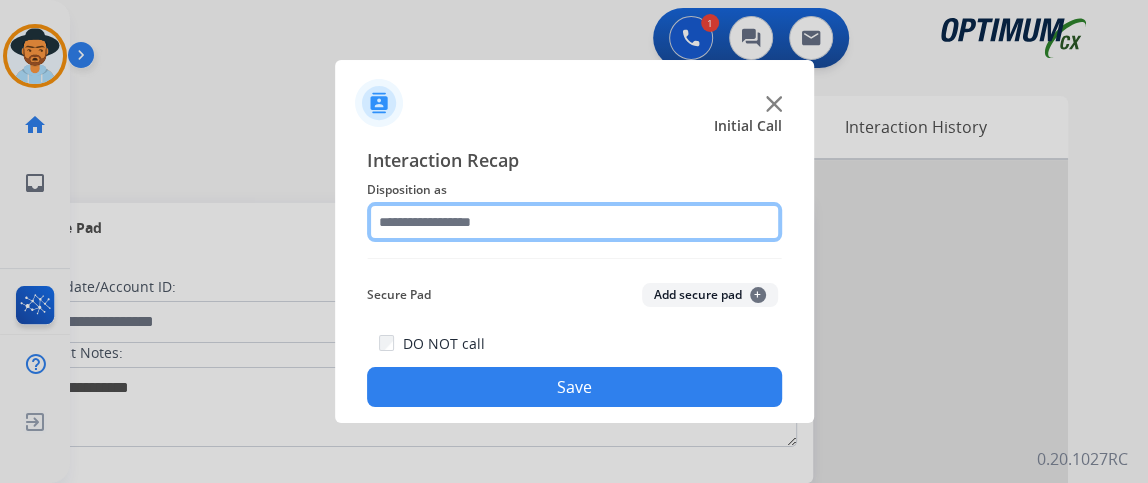 click 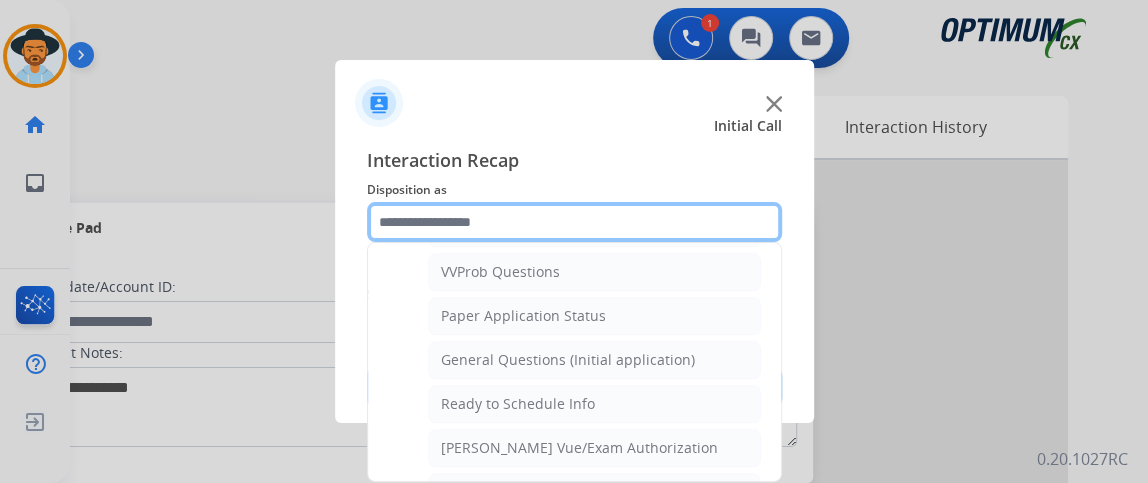 scroll, scrollTop: 1085, scrollLeft: 0, axis: vertical 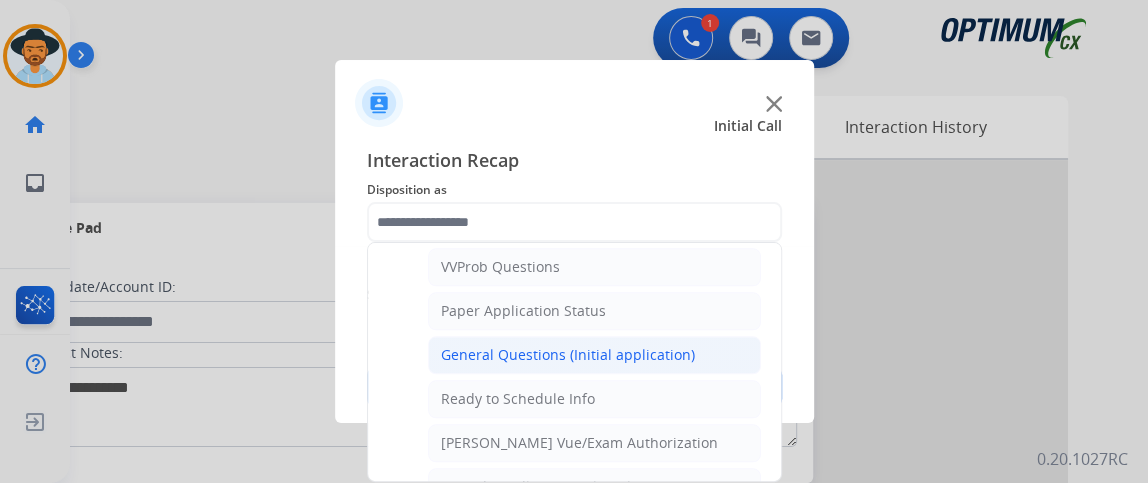 click on "General Questions (Initial application)" 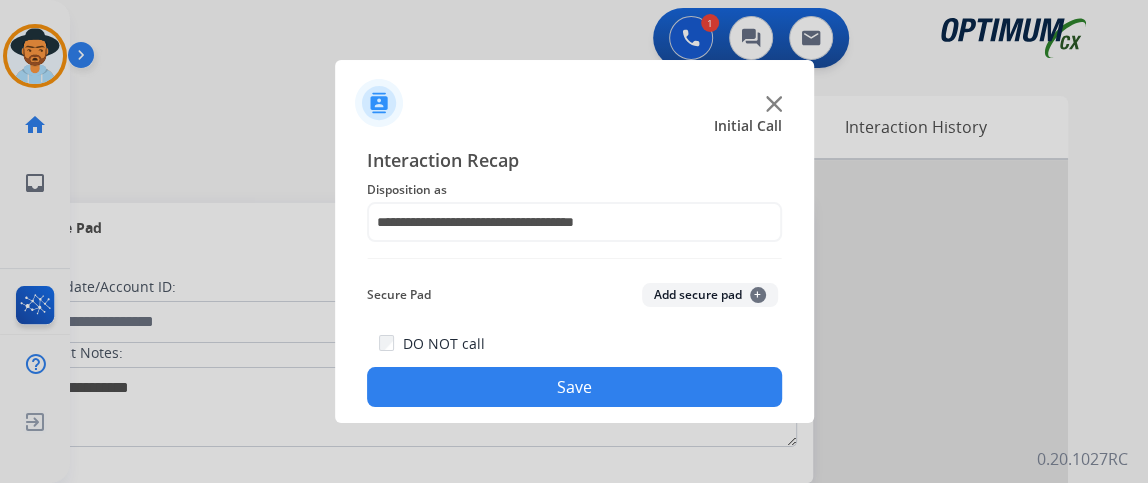 click on "Save" 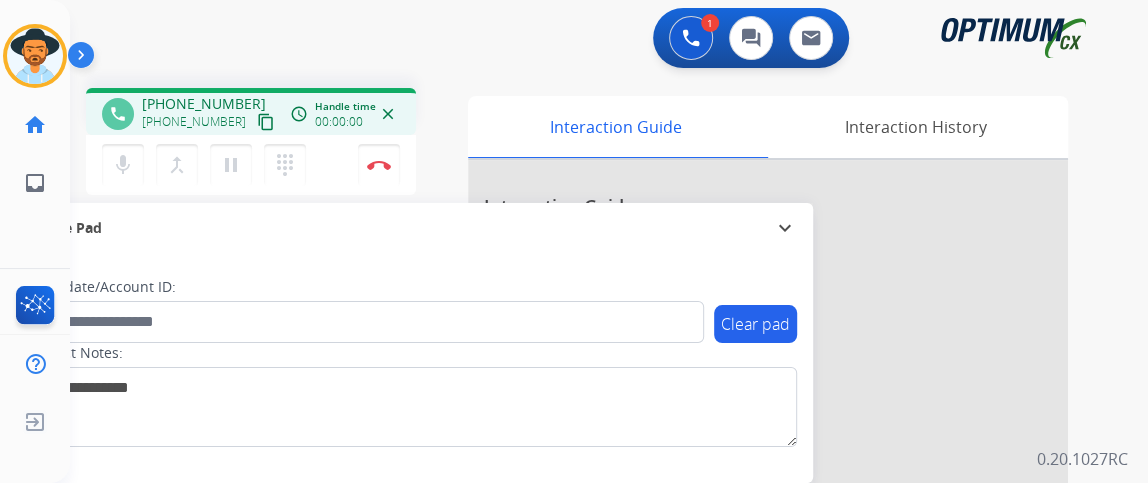 click on "content_copy" at bounding box center (266, 122) 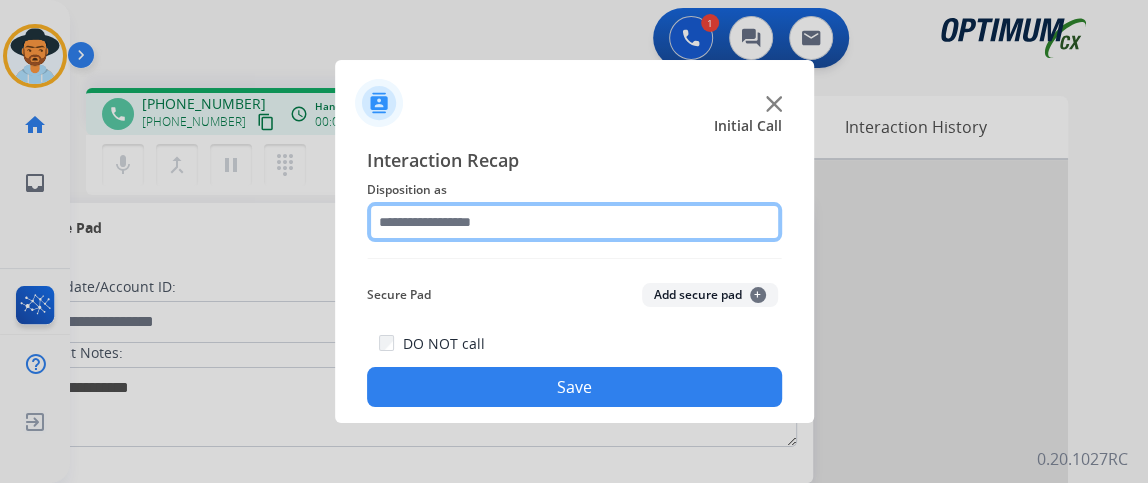 click 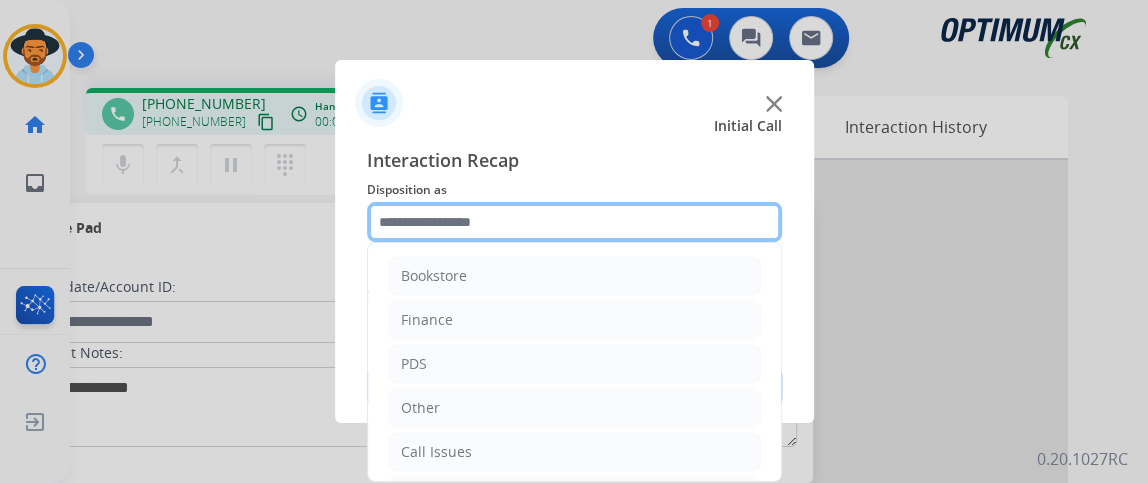 scroll, scrollTop: 131, scrollLeft: 0, axis: vertical 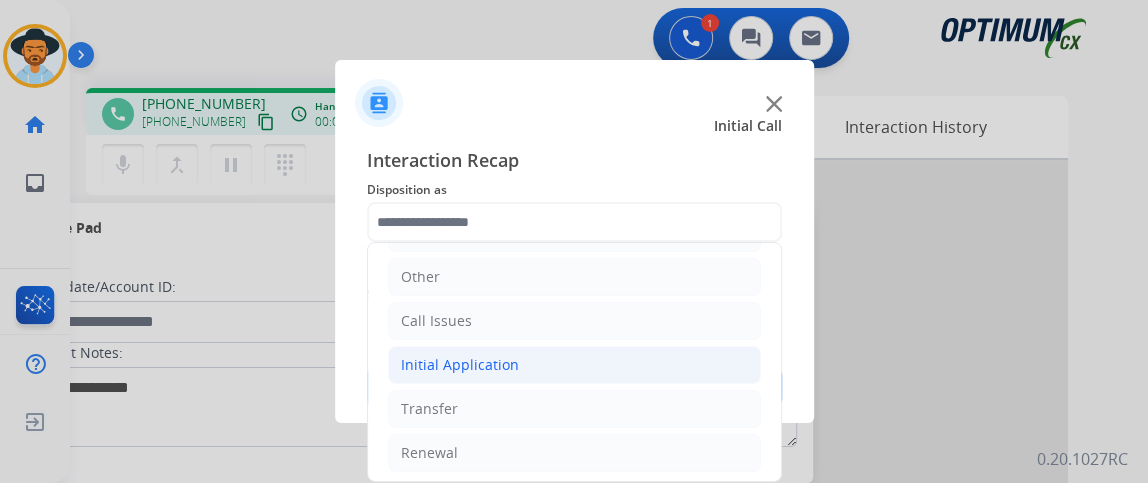 click on "Initial Application" 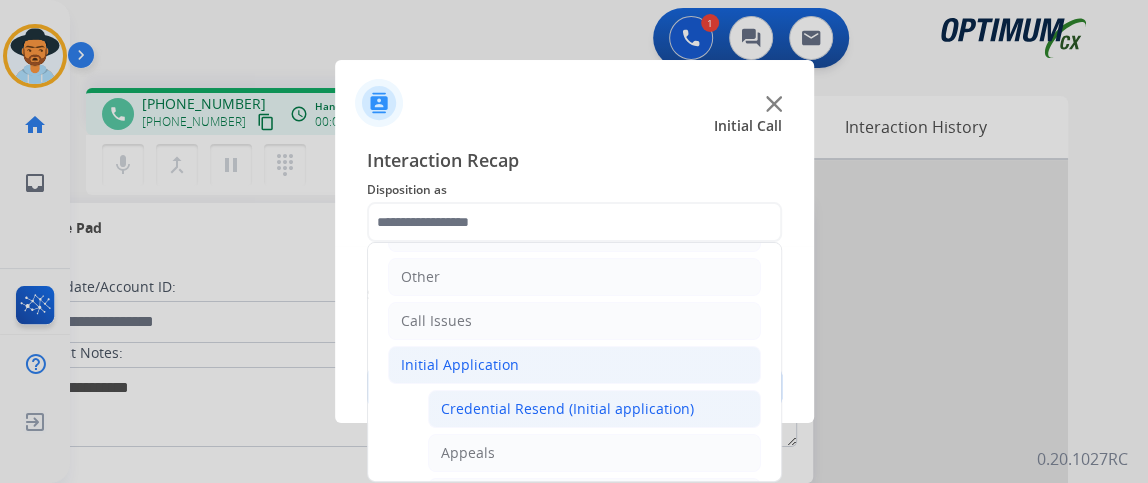 click on "Credential Resend (Initial application)" 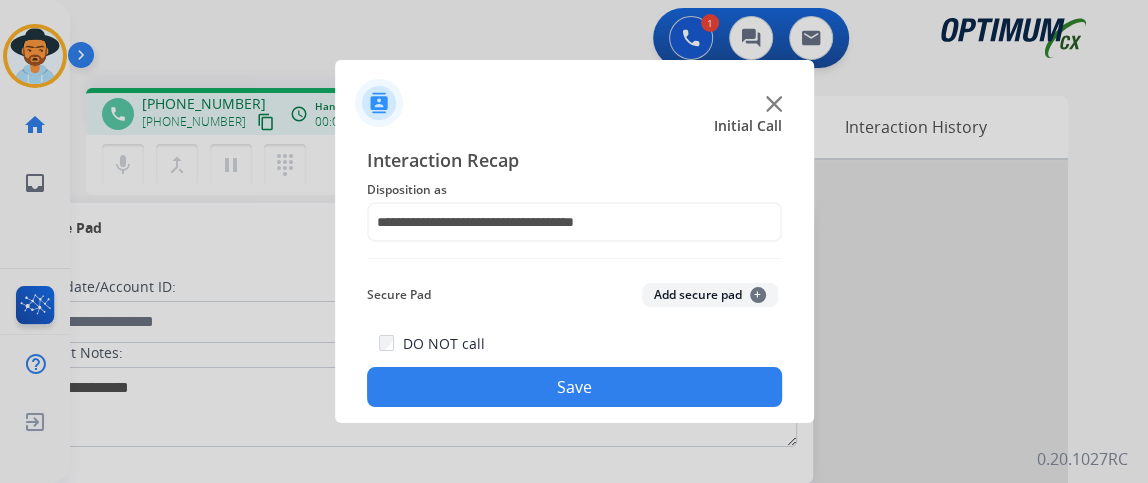 click on "Save" 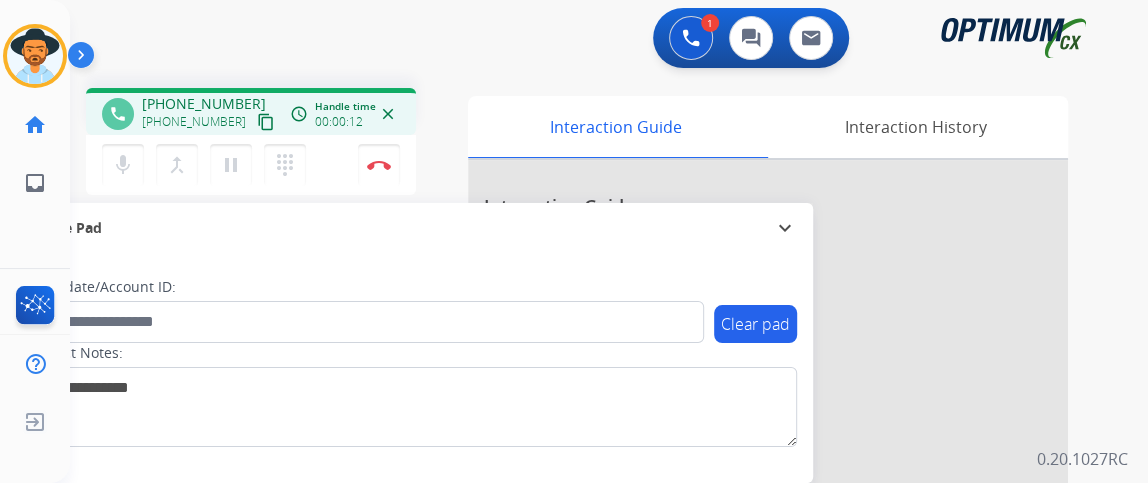 click on "content_copy" at bounding box center (266, 122) 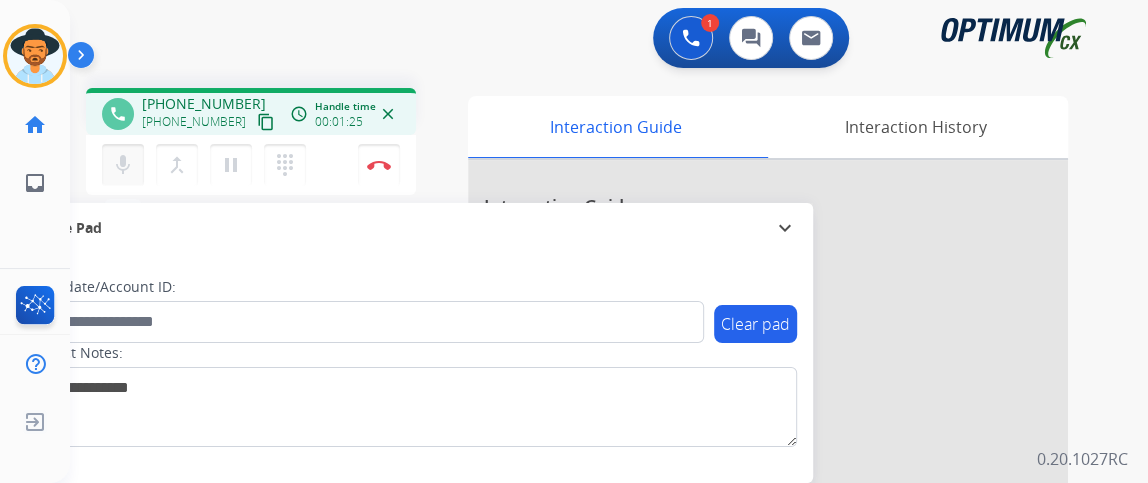click on "mic" at bounding box center [123, 165] 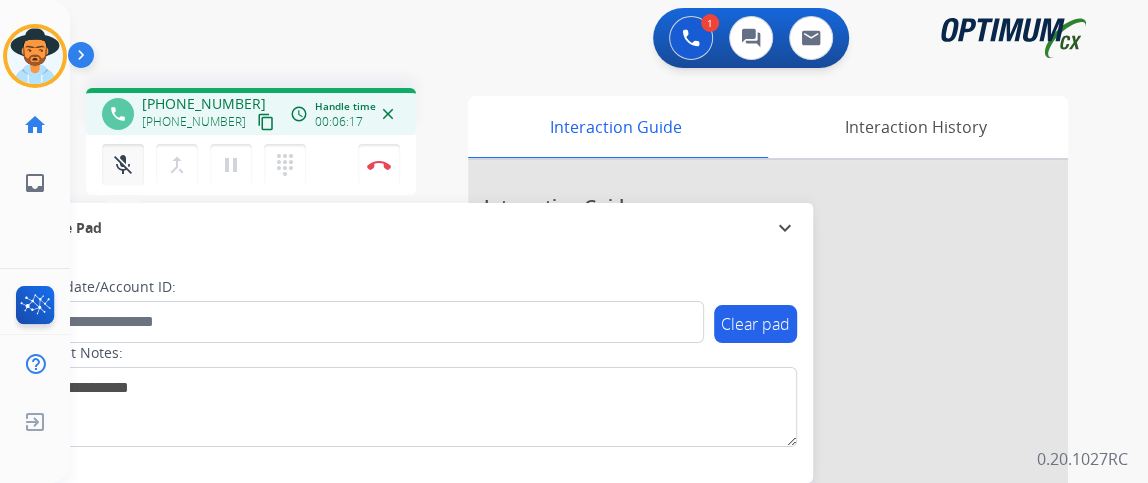 click on "mic_off" at bounding box center (123, 165) 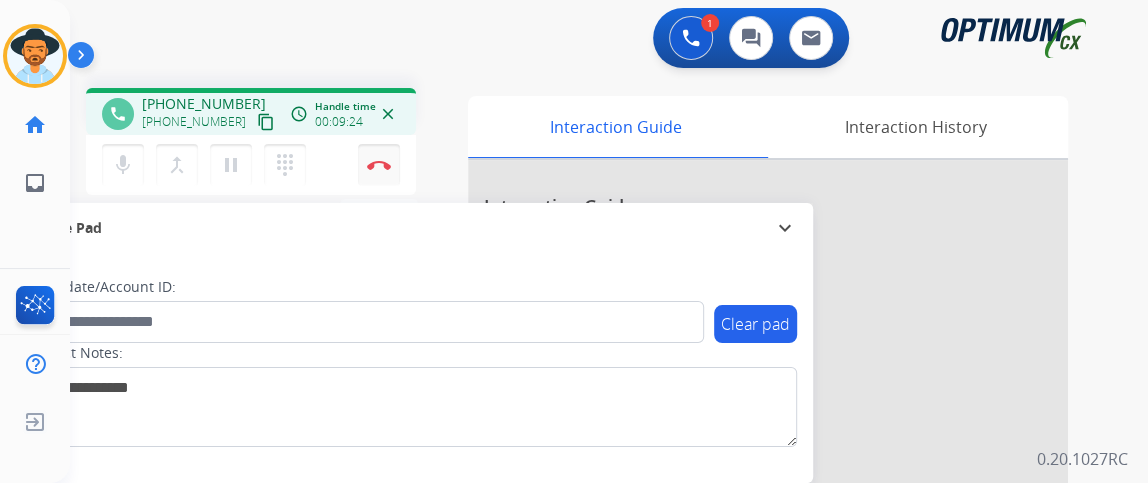 click at bounding box center [379, 165] 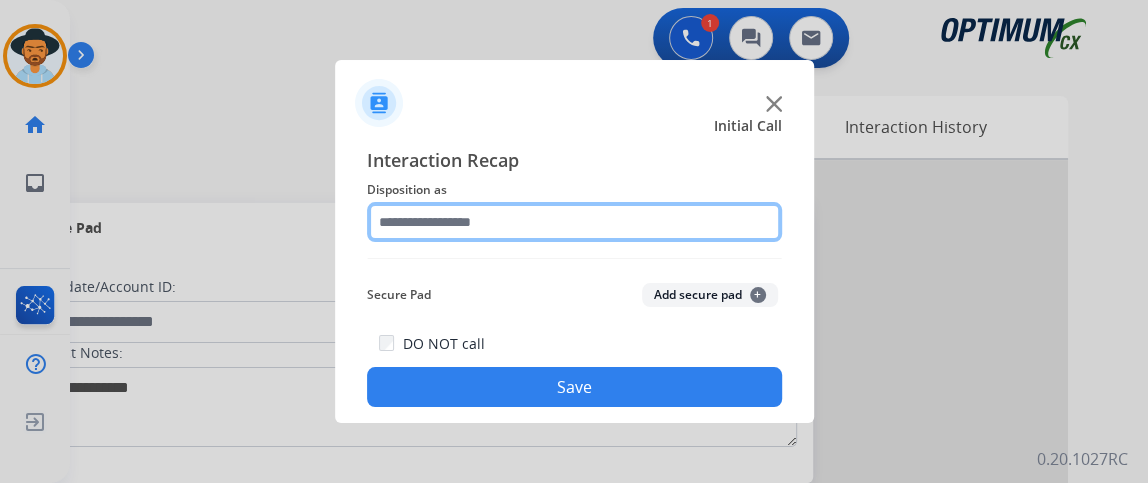 click 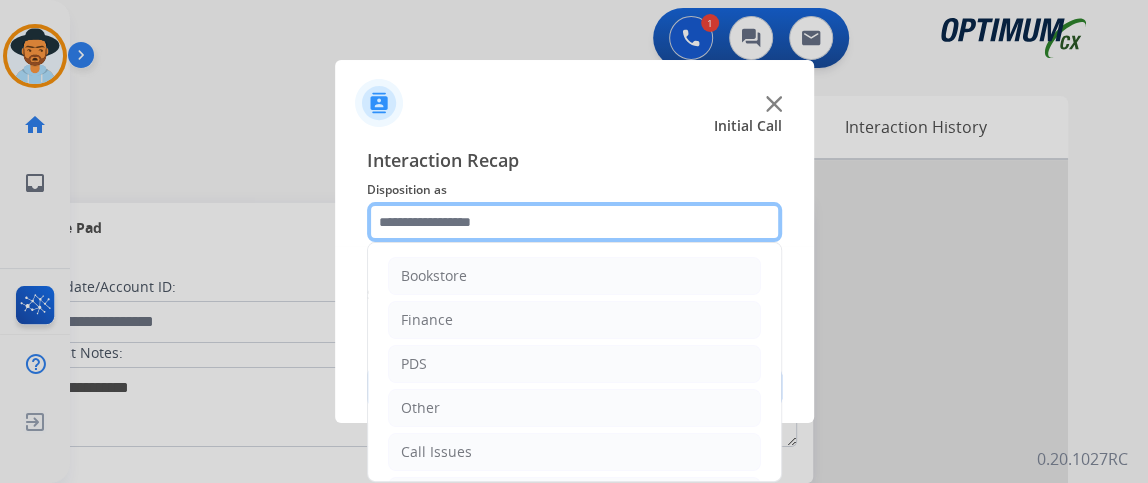 scroll, scrollTop: 131, scrollLeft: 0, axis: vertical 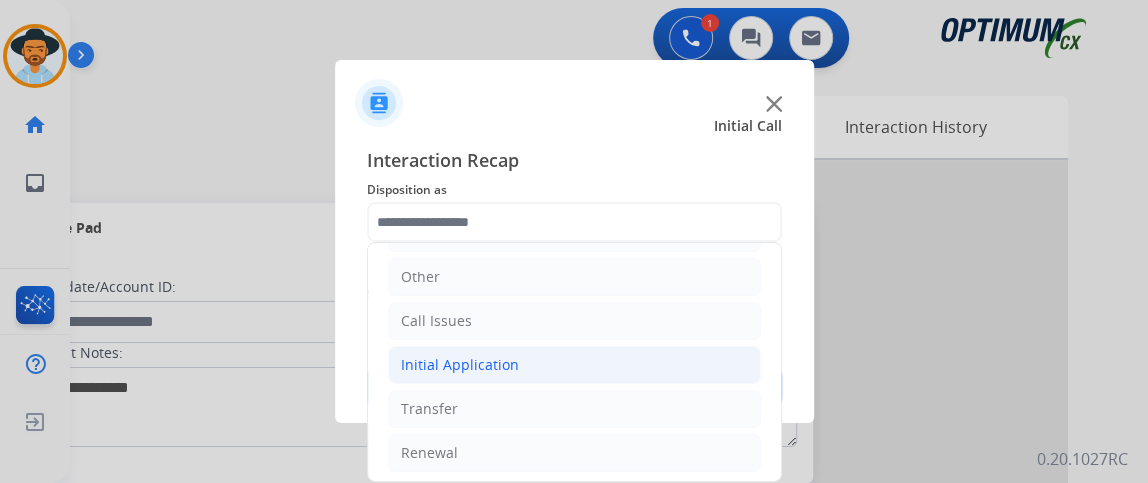 click on "Initial Application" 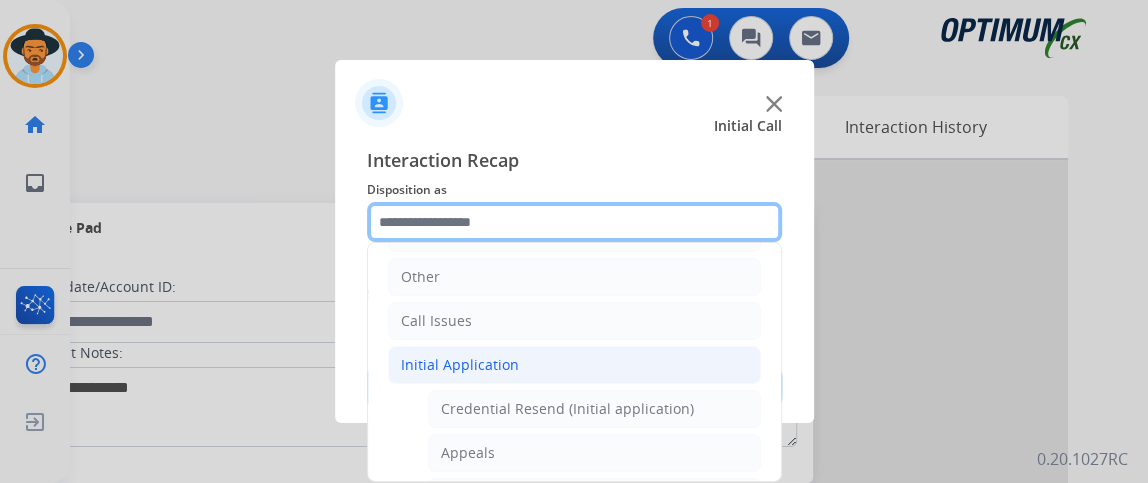 scroll, scrollTop: 232, scrollLeft: 0, axis: vertical 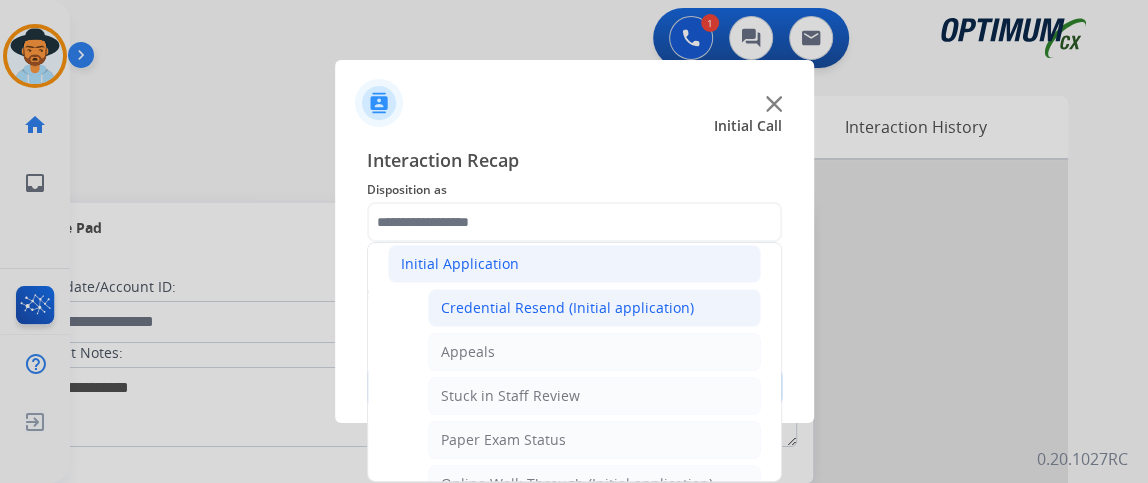 click on "Credential Resend (Initial application)" 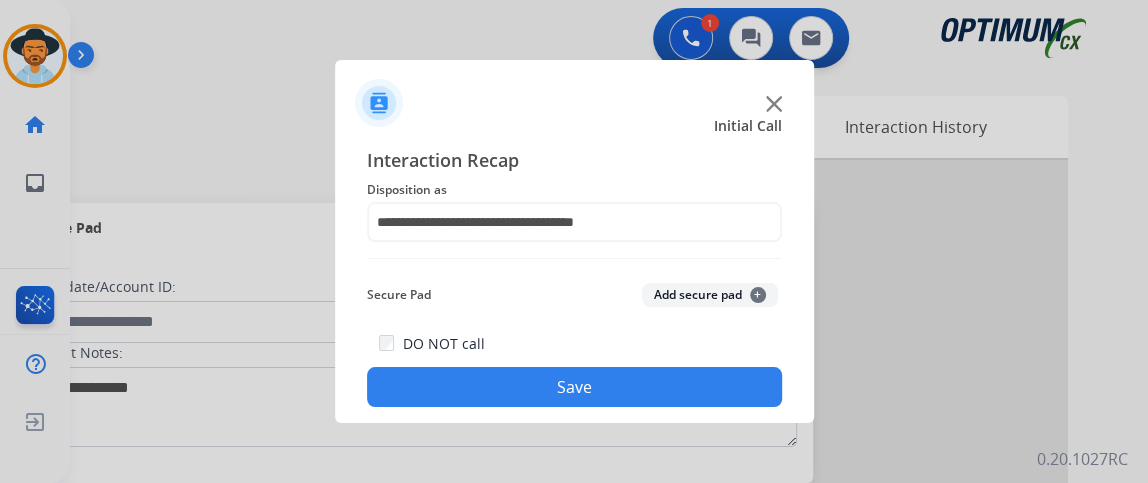 click on "Save" 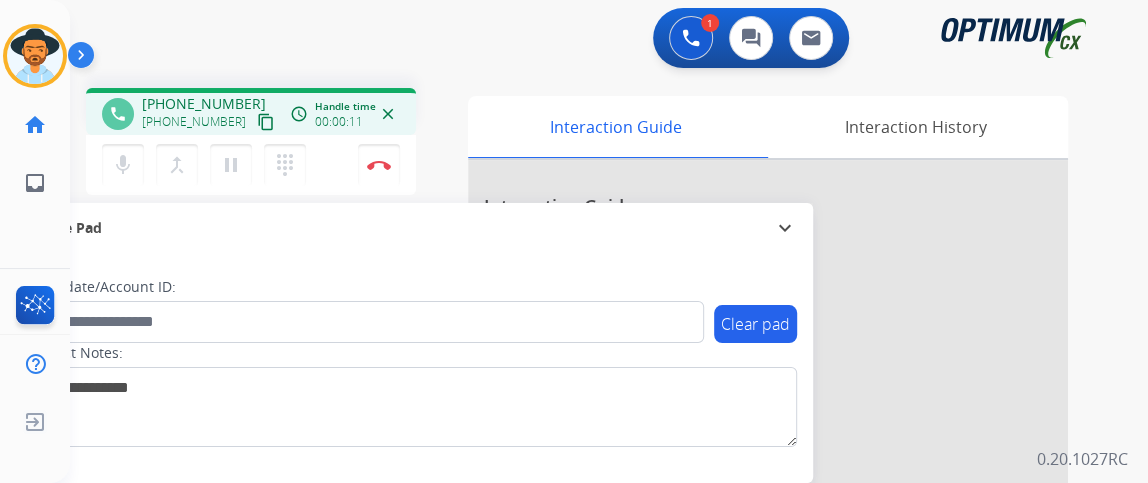 click on "content_copy" at bounding box center [266, 122] 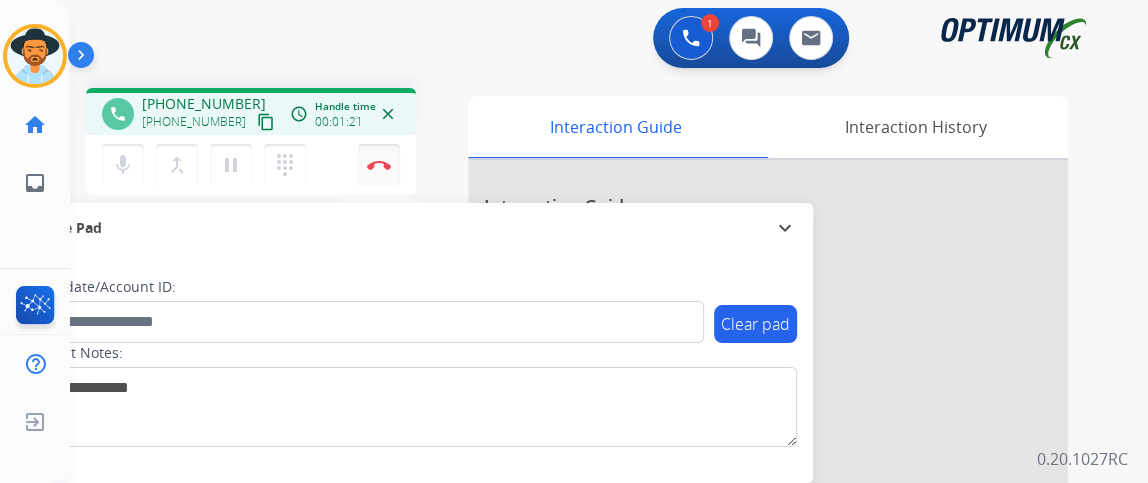 click at bounding box center (379, 165) 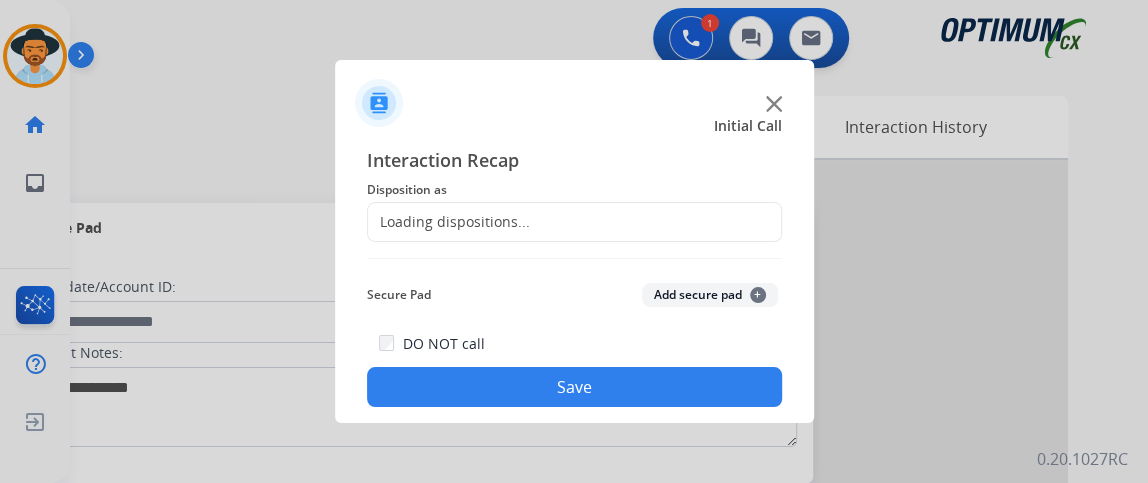 click on "Loading dispositions..." 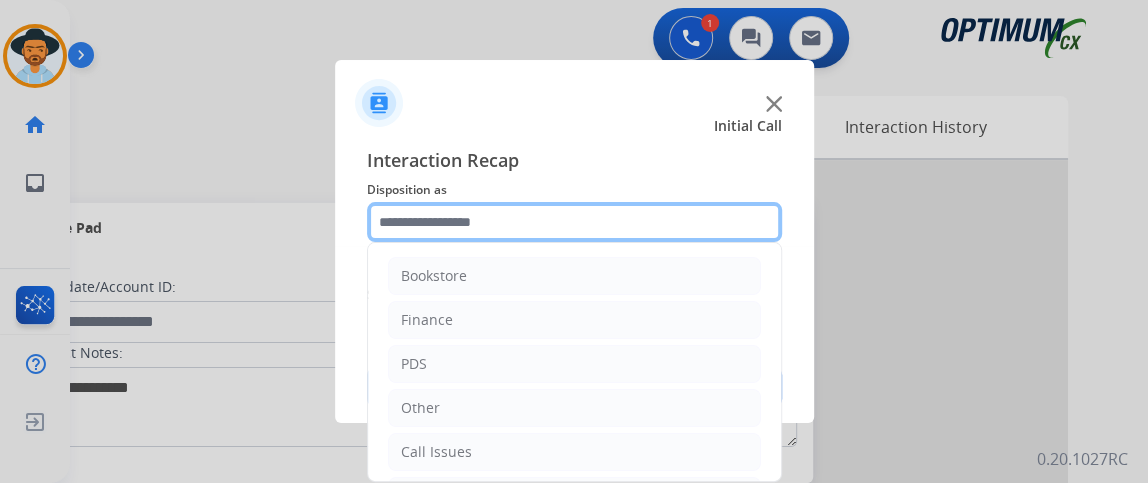 click 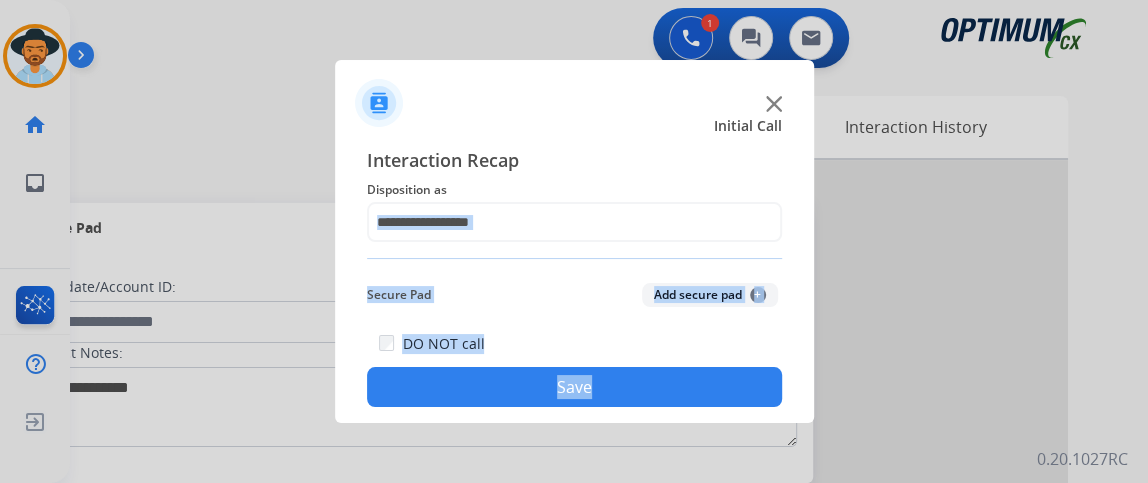 drag, startPoint x: 616, startPoint y: 449, endPoint x: 613, endPoint y: 397, distance: 52.086468 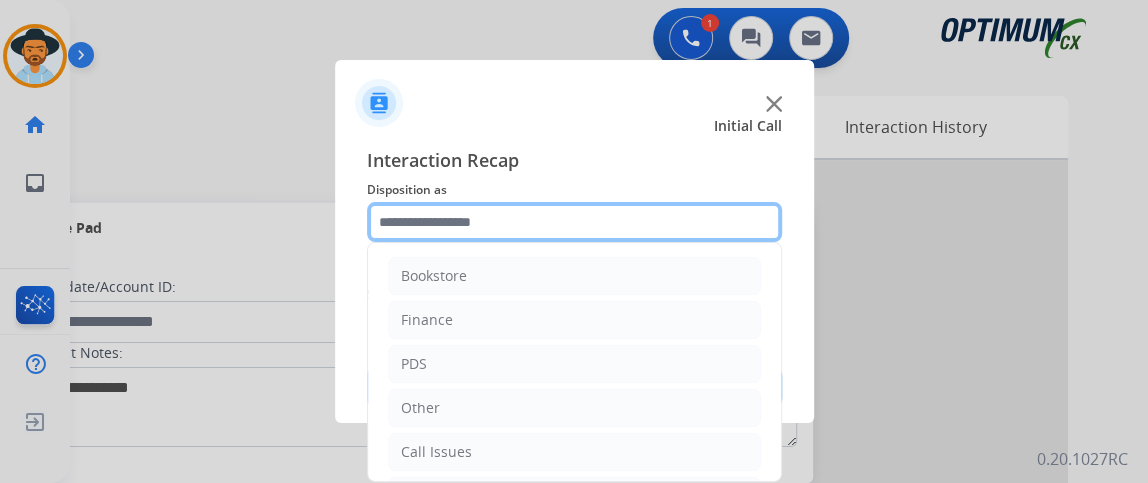 click 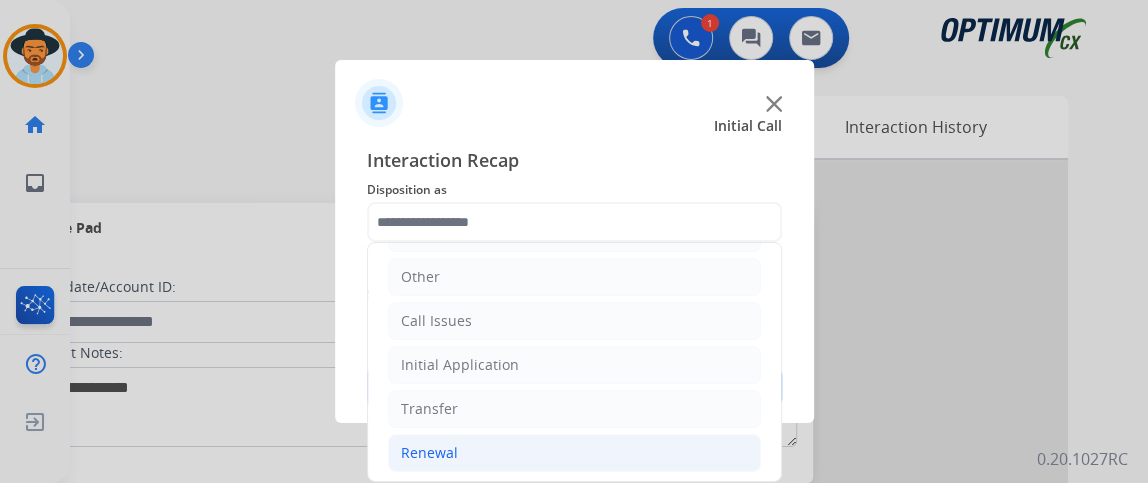click on "Renewal" 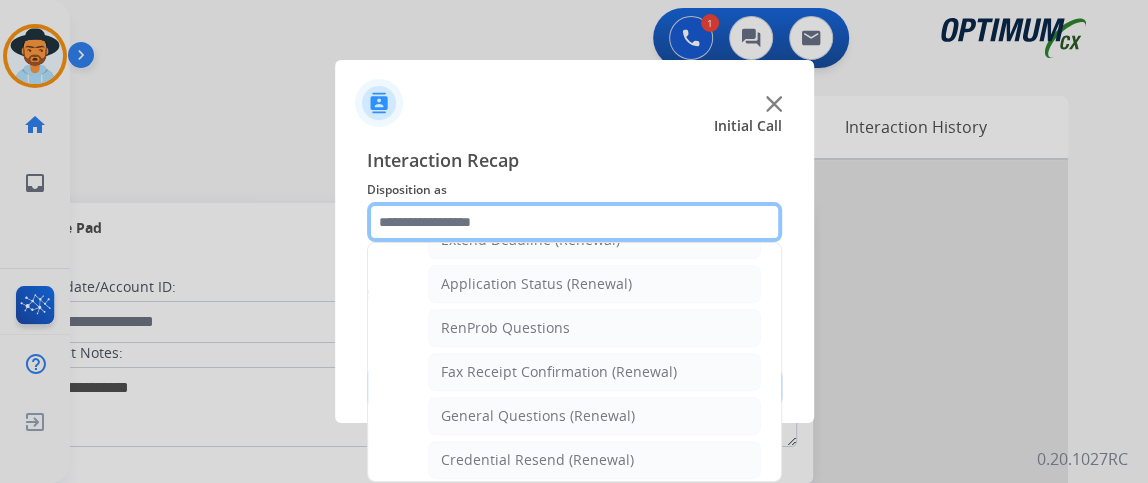 scroll, scrollTop: 474, scrollLeft: 0, axis: vertical 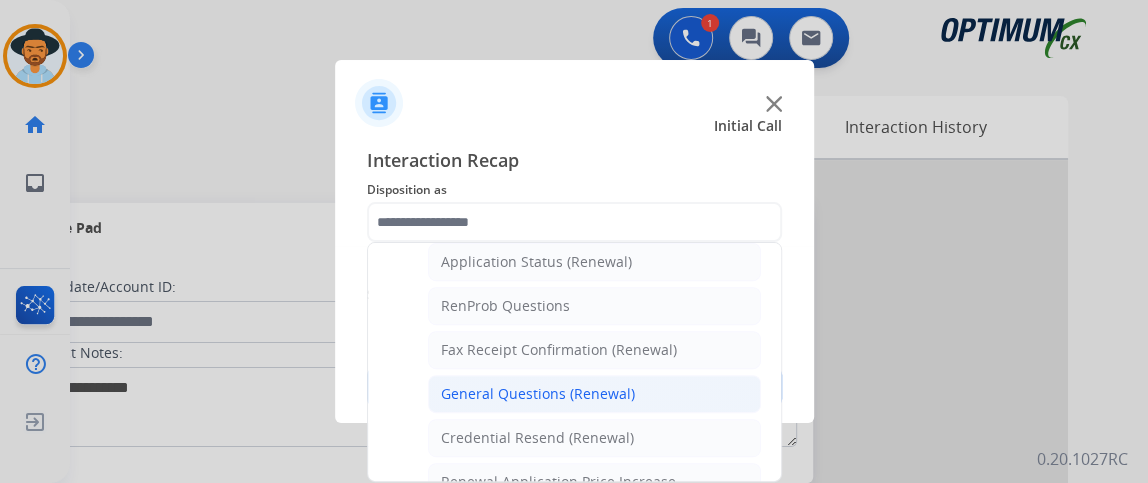 click on "General Questions (Renewal)" 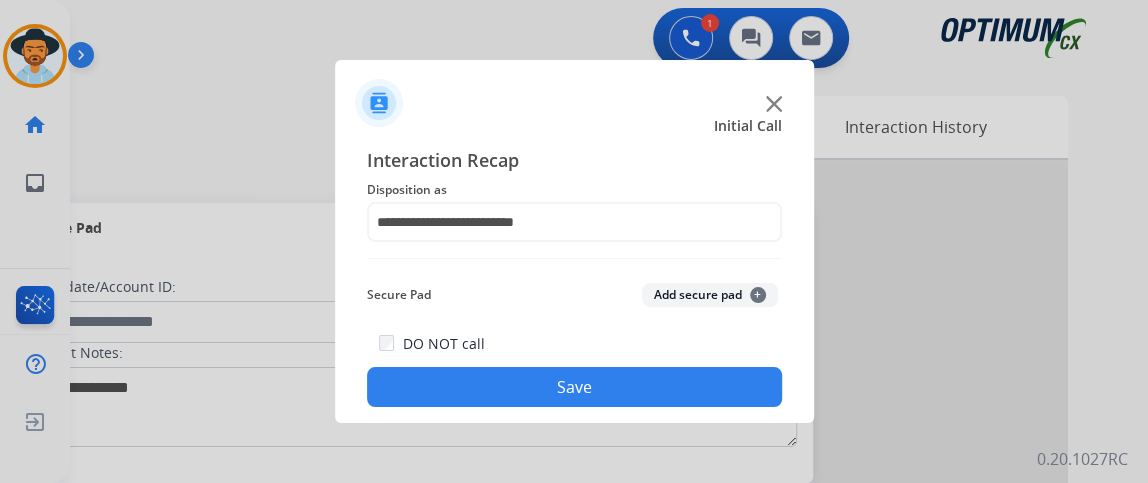 click on "Save" 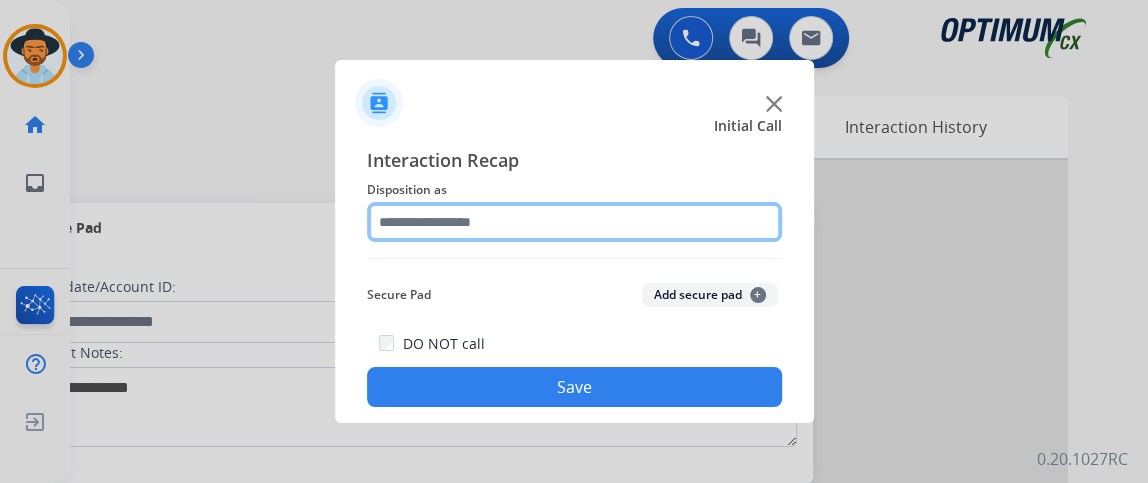 click 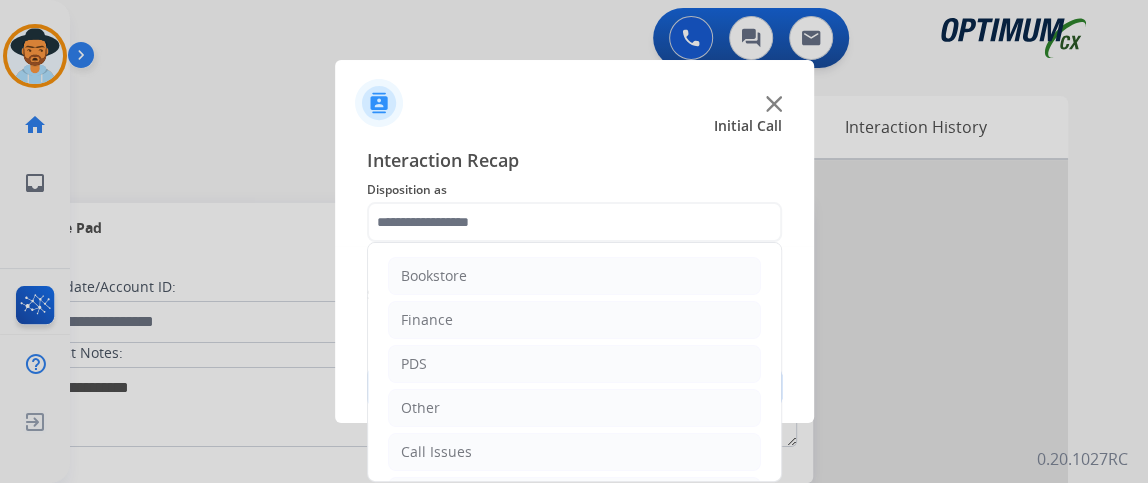 click on "Bookstore   Finance   PDS   Other   Call Issues   Initial Application   Transfer   Renewal" 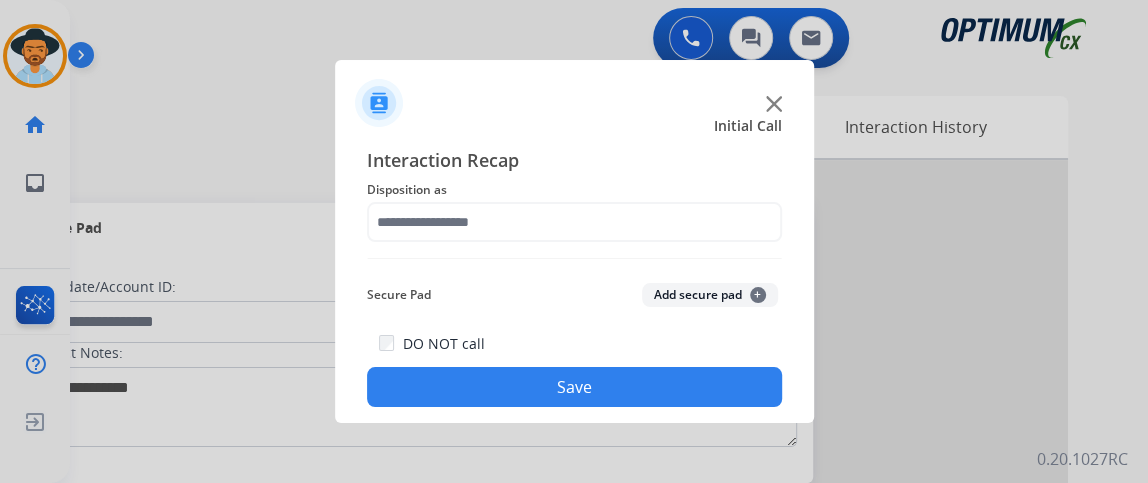 drag, startPoint x: 777, startPoint y: 287, endPoint x: 781, endPoint y: 329, distance: 42.190044 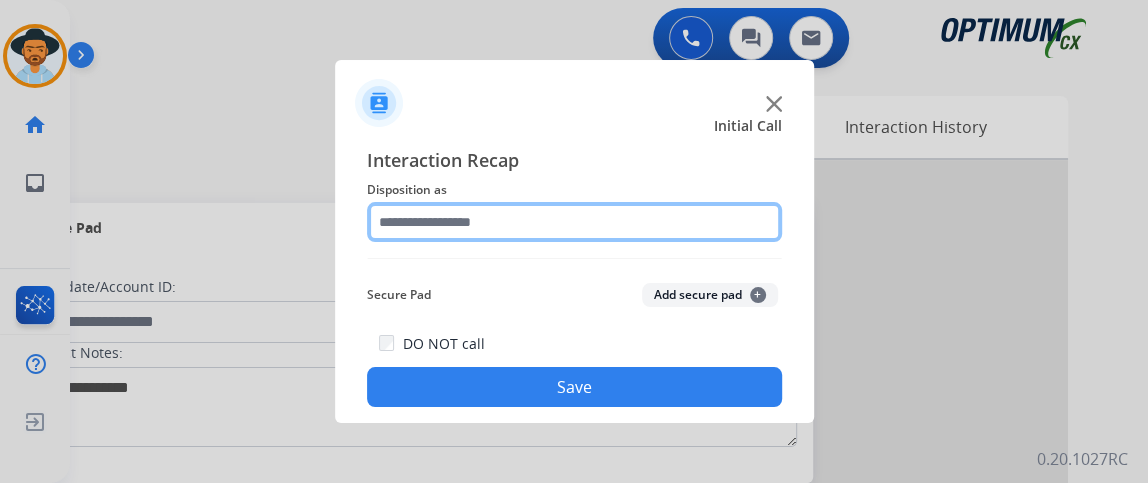 click 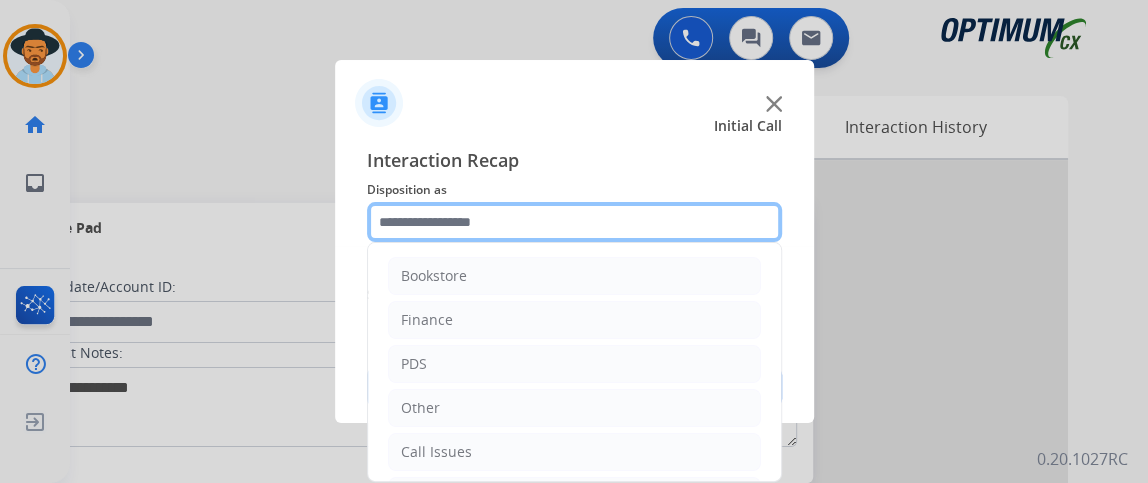 scroll, scrollTop: 131, scrollLeft: 0, axis: vertical 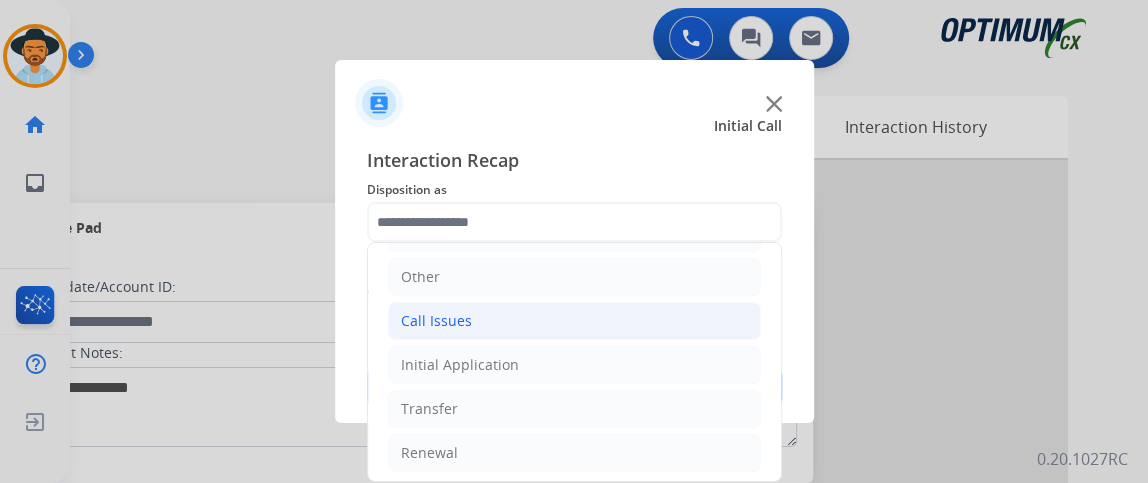 click on "Call Issues" 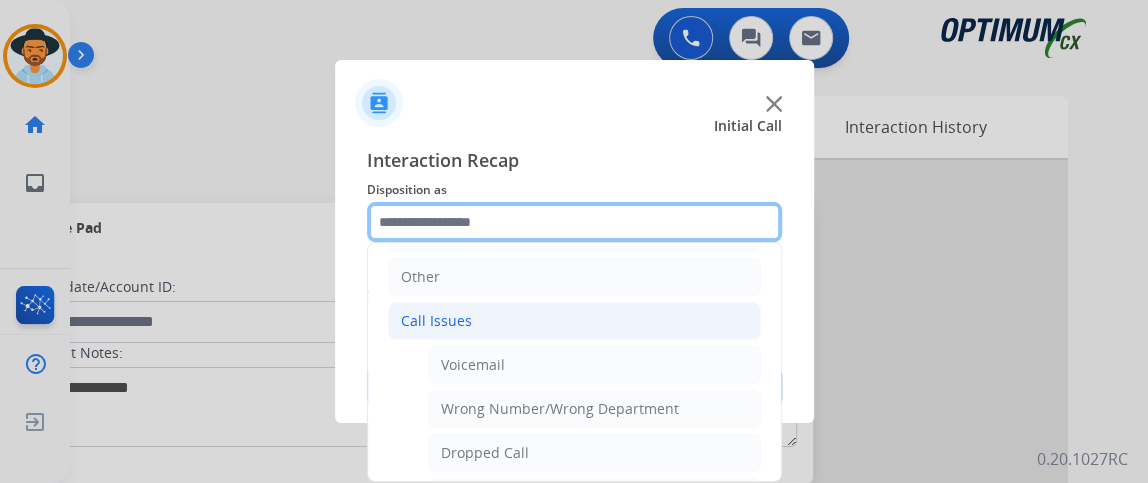 scroll, scrollTop: 216, scrollLeft: 0, axis: vertical 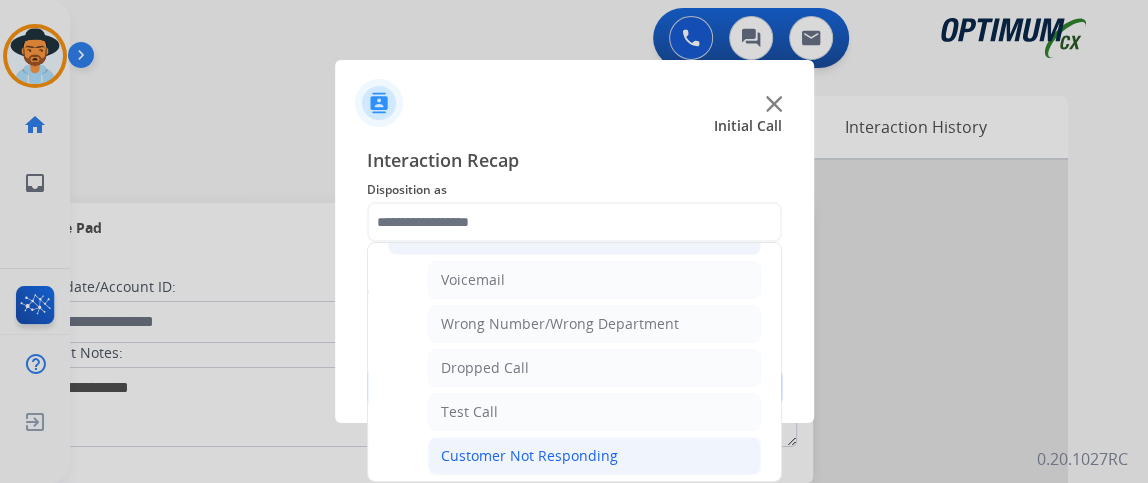 click on "Customer Not Responding" 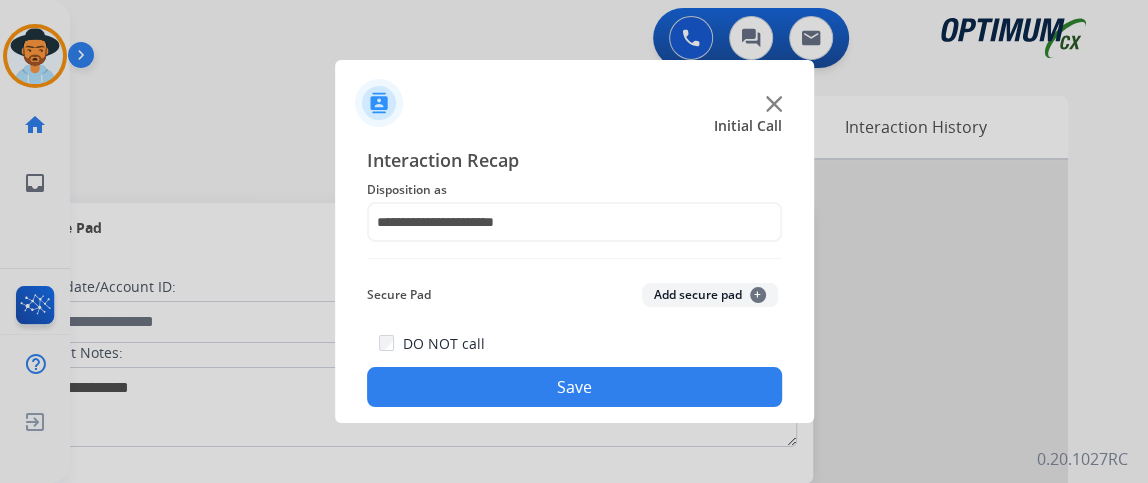 click on "Save" 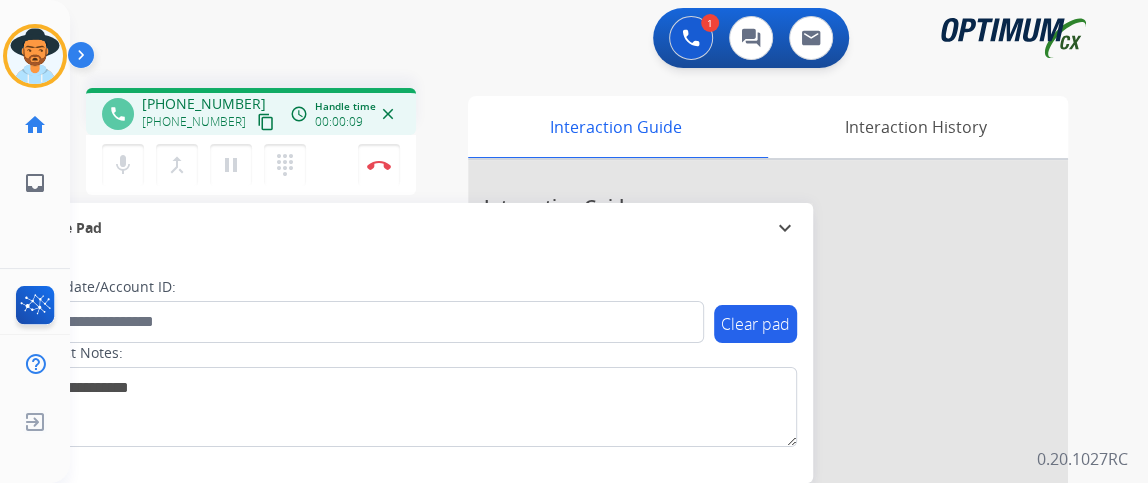 click on "content_copy" at bounding box center [266, 122] 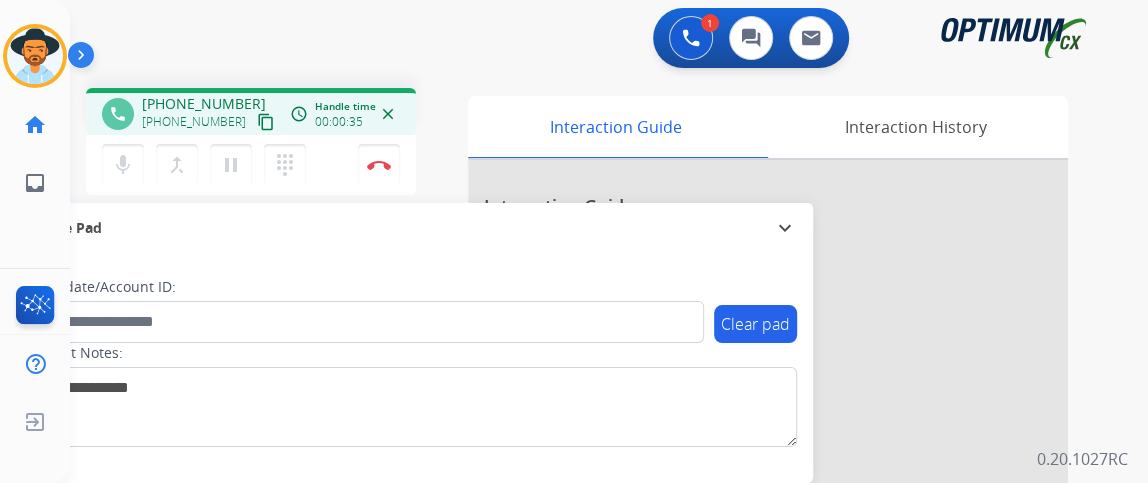click on "content_copy" at bounding box center [266, 122] 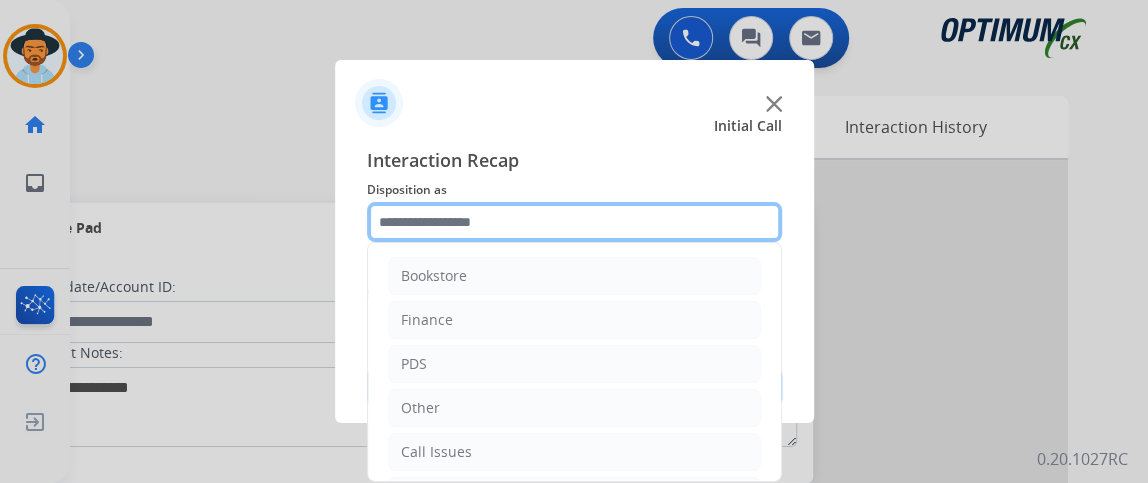 click 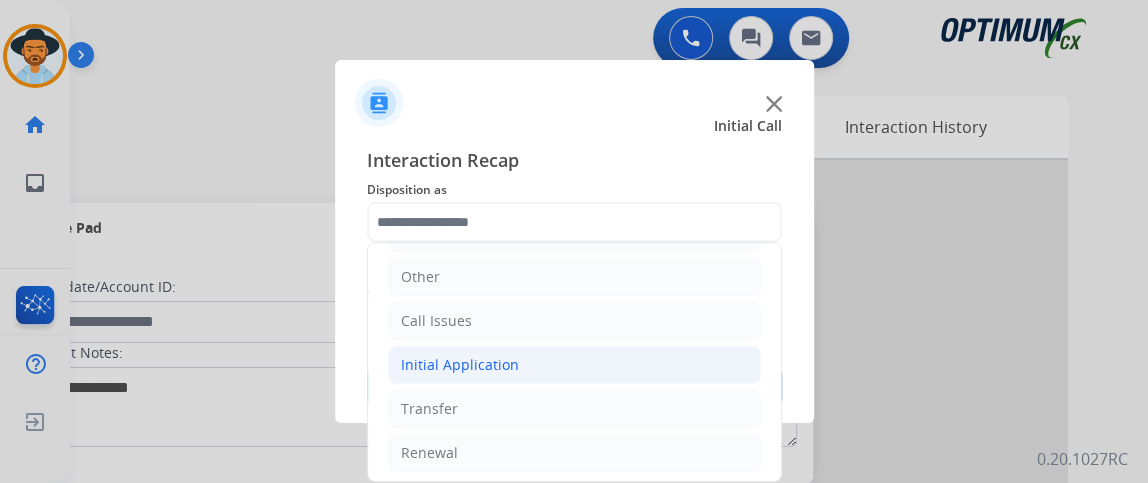 click on "Initial Application" 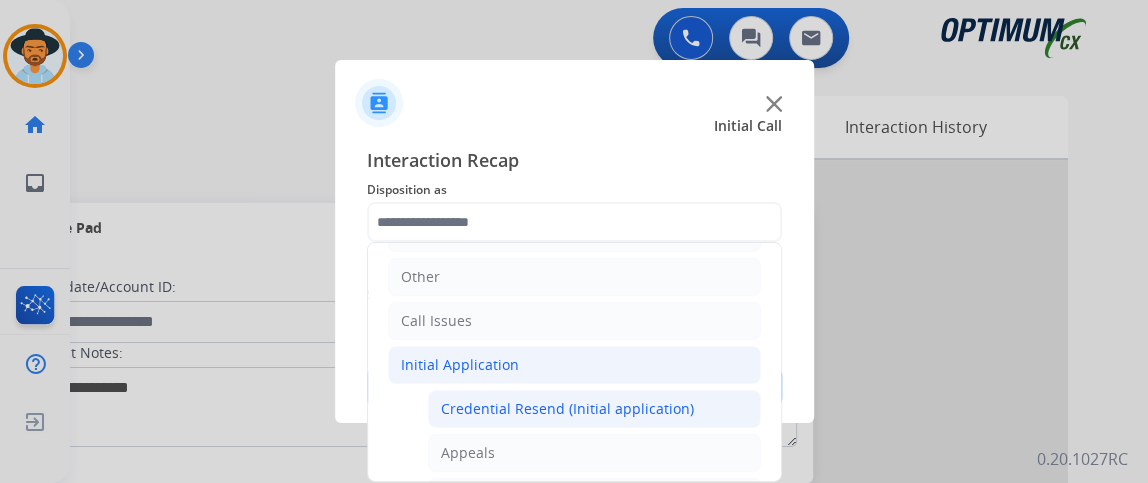 click on "Credential Resend (Initial application)" 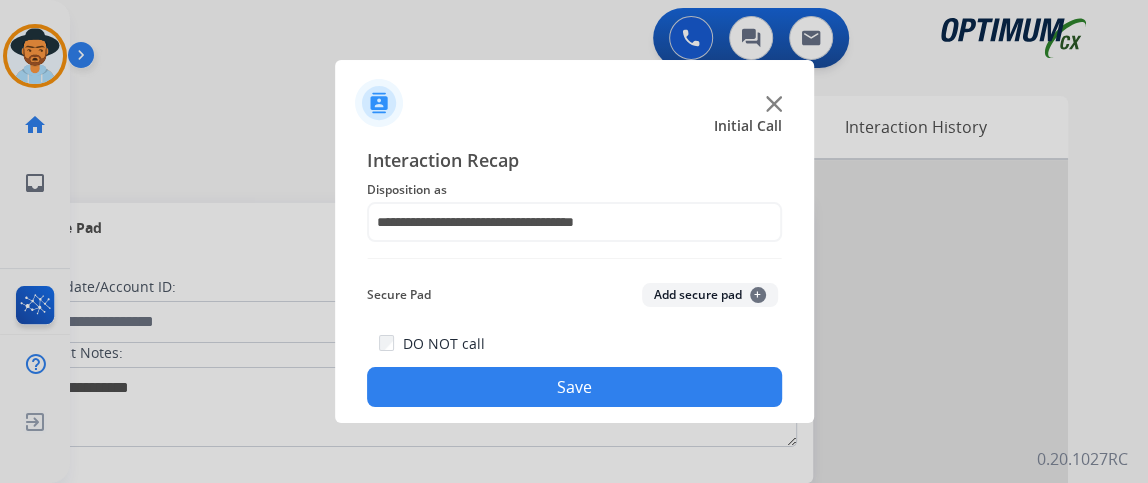 click on "Save" 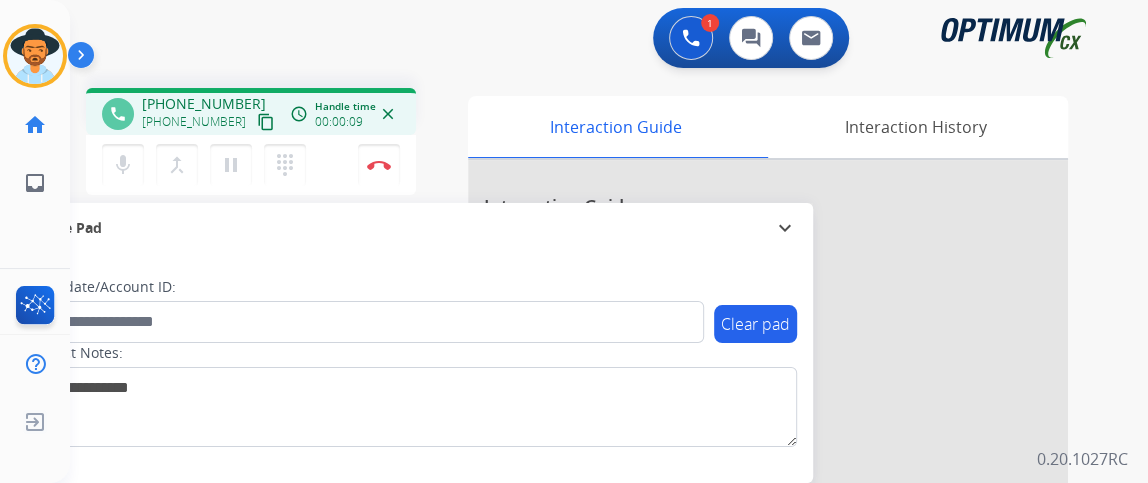 click on "content_copy" at bounding box center [266, 122] 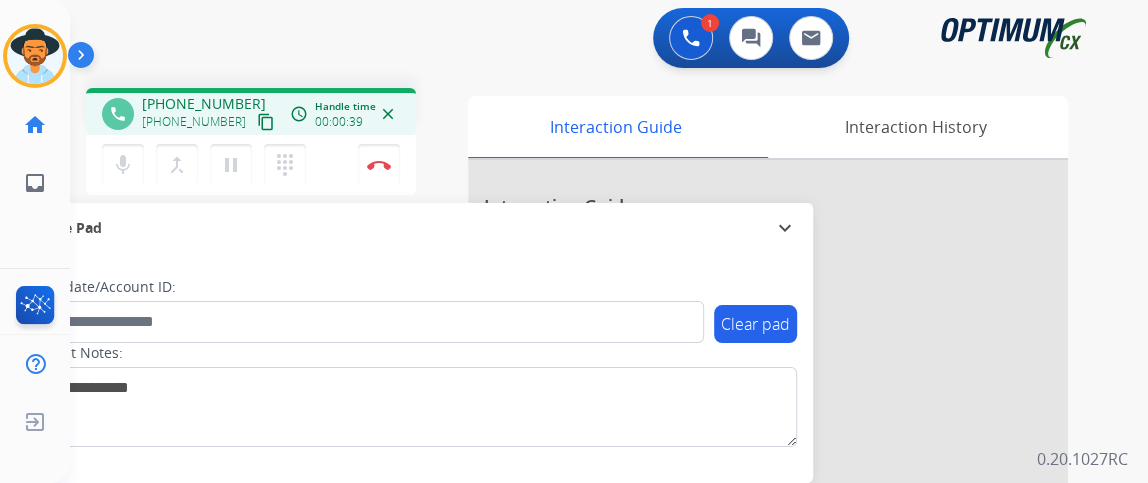 click on "content_copy" at bounding box center [266, 122] 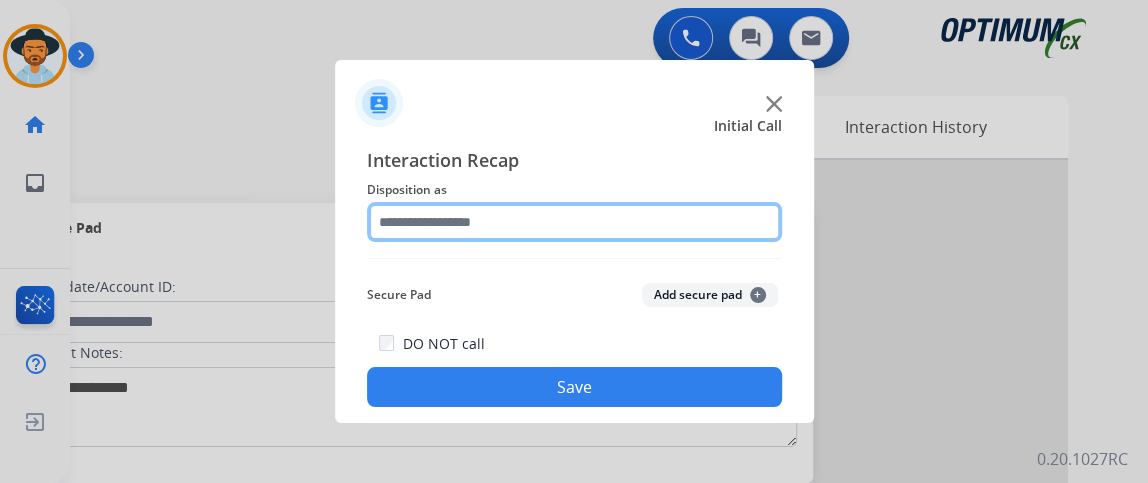 click 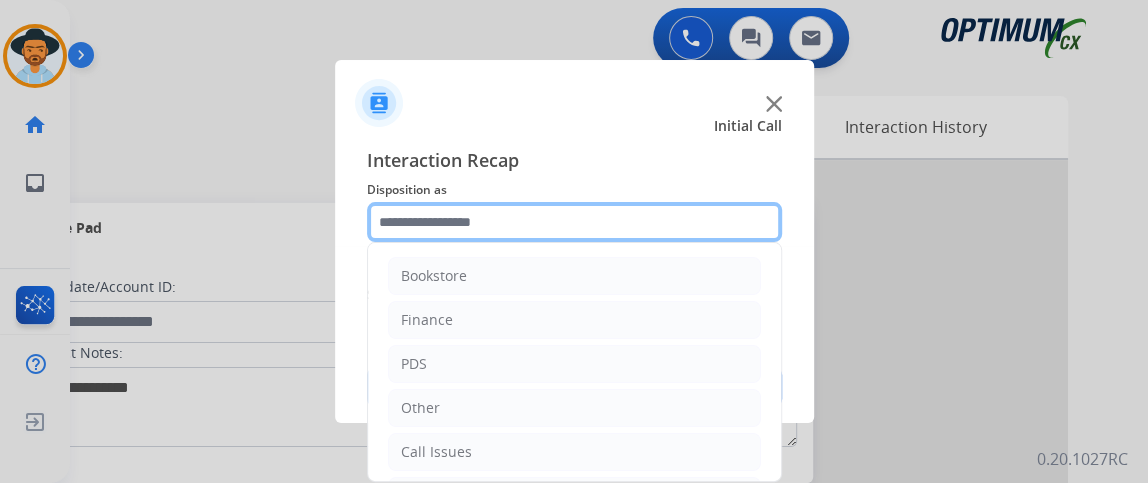 scroll, scrollTop: 131, scrollLeft: 0, axis: vertical 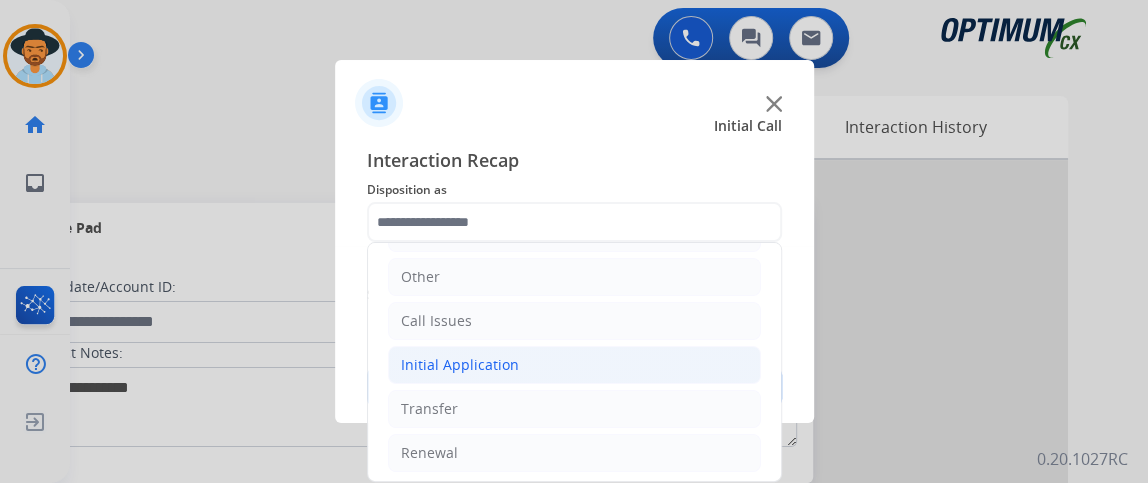 click on "Initial Application" 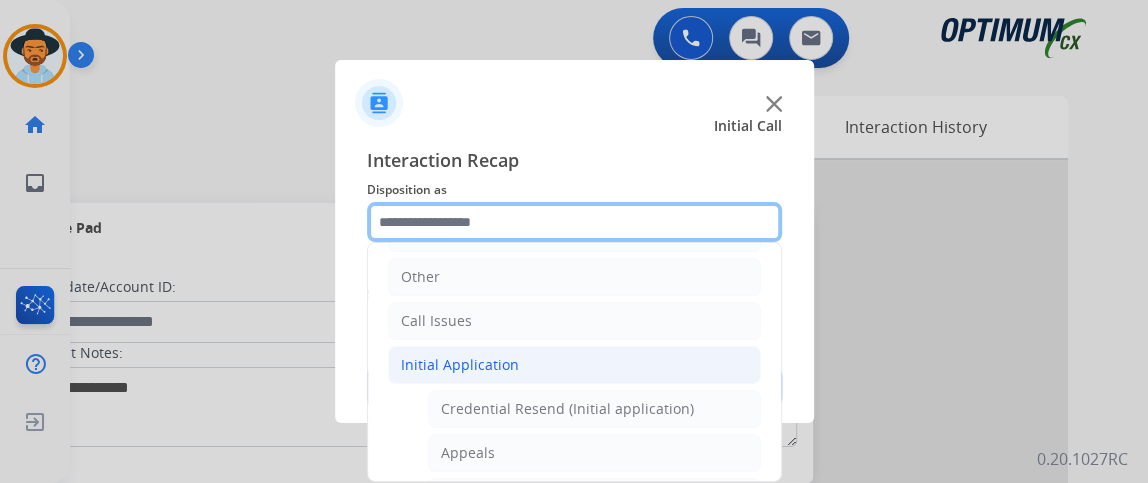 scroll, scrollTop: 594, scrollLeft: 0, axis: vertical 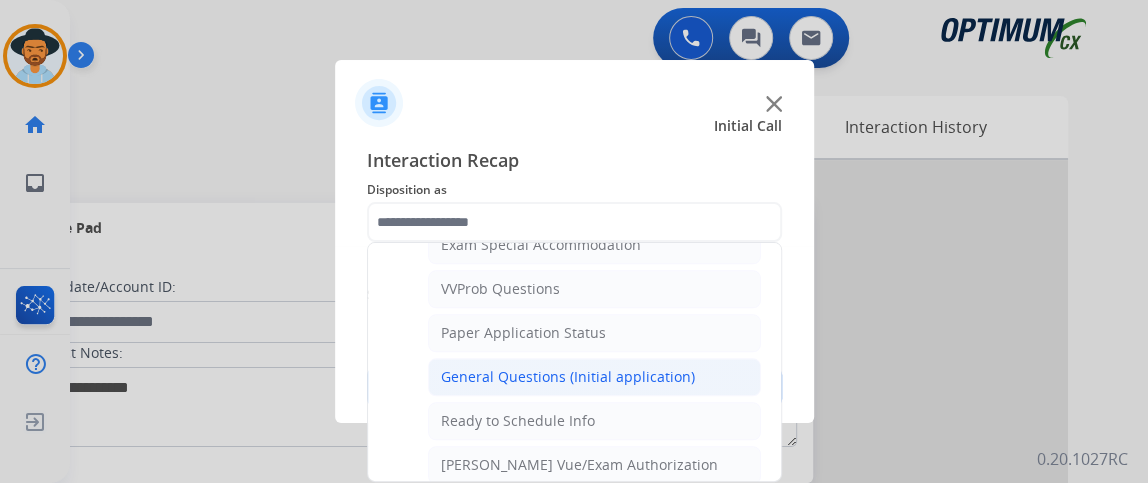 click on "General Questions (Initial application)" 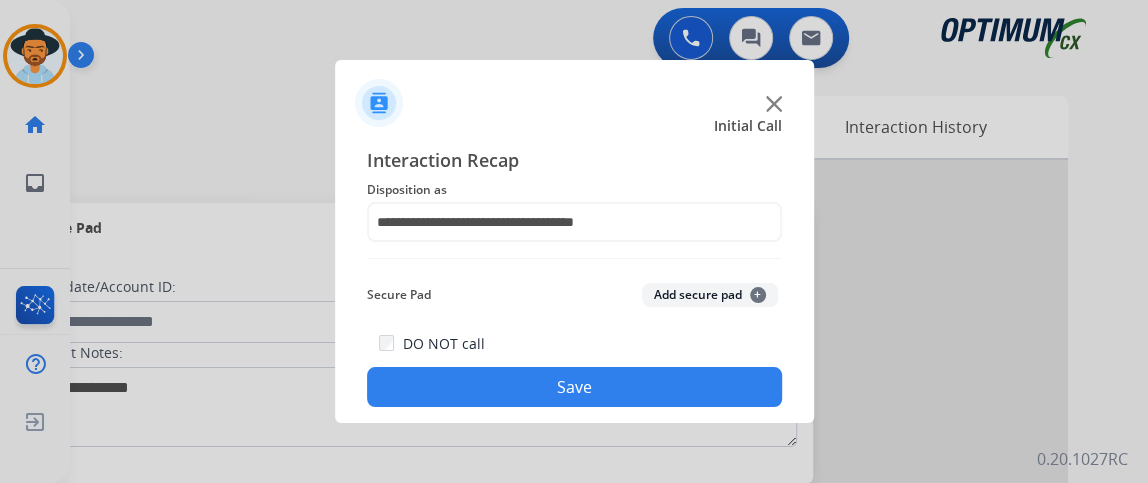 click on "Save" 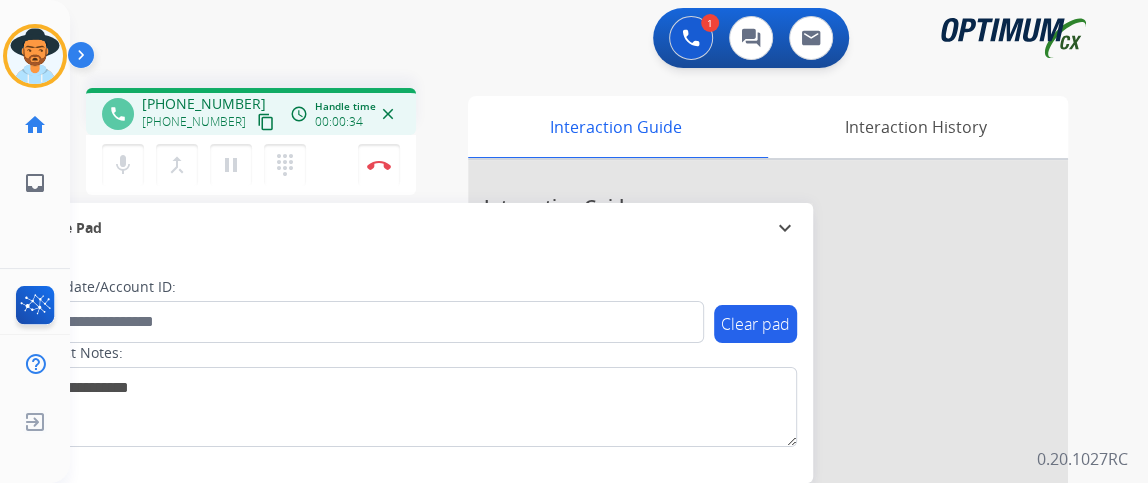 click on "content_copy" at bounding box center (266, 122) 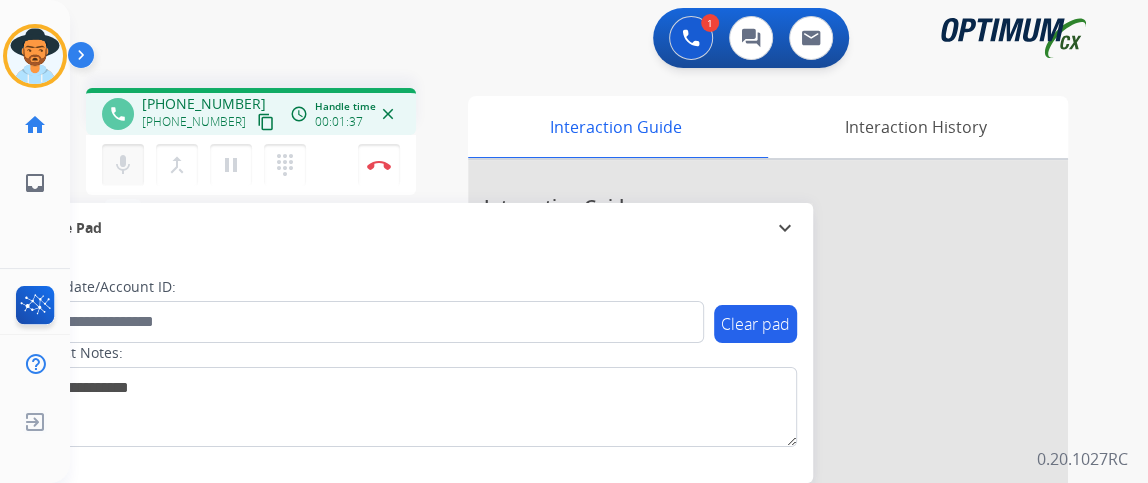 click on "mic Mute" at bounding box center (123, 165) 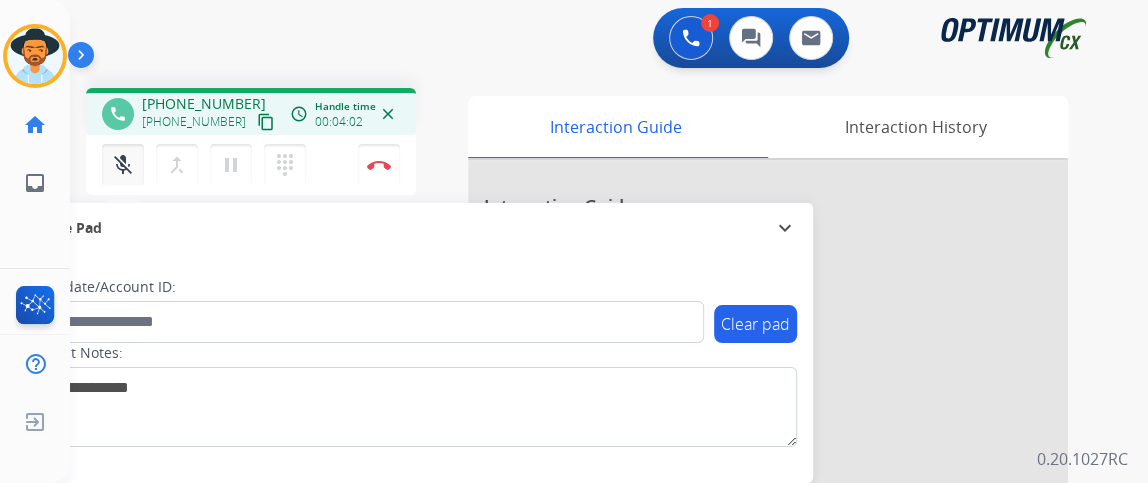click on "mic_off" at bounding box center [123, 165] 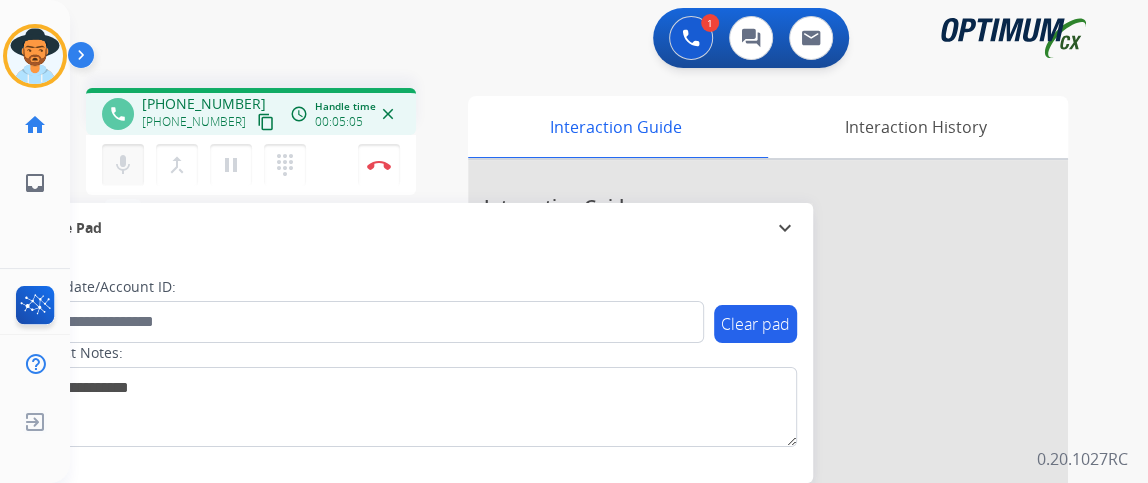 click on "mic" at bounding box center [123, 165] 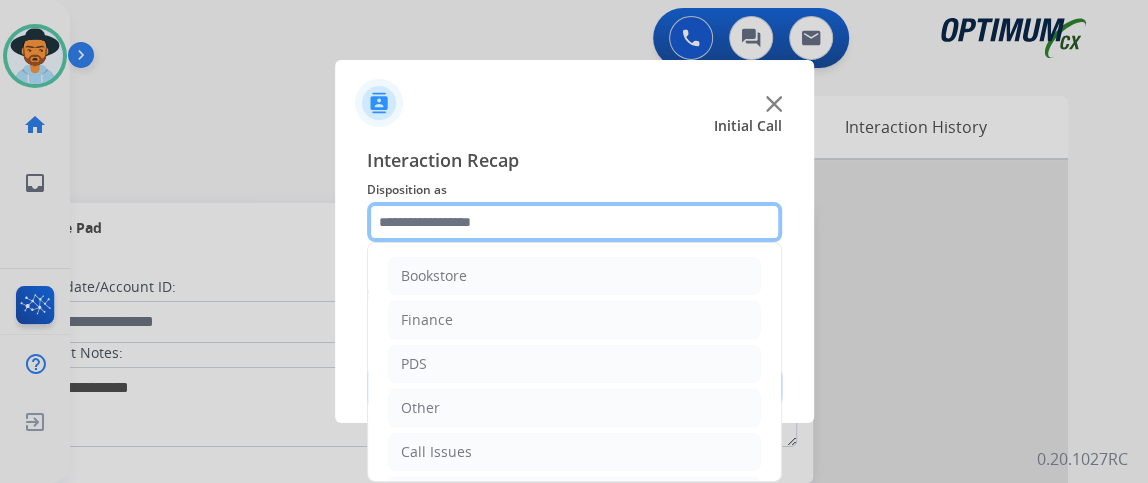 click 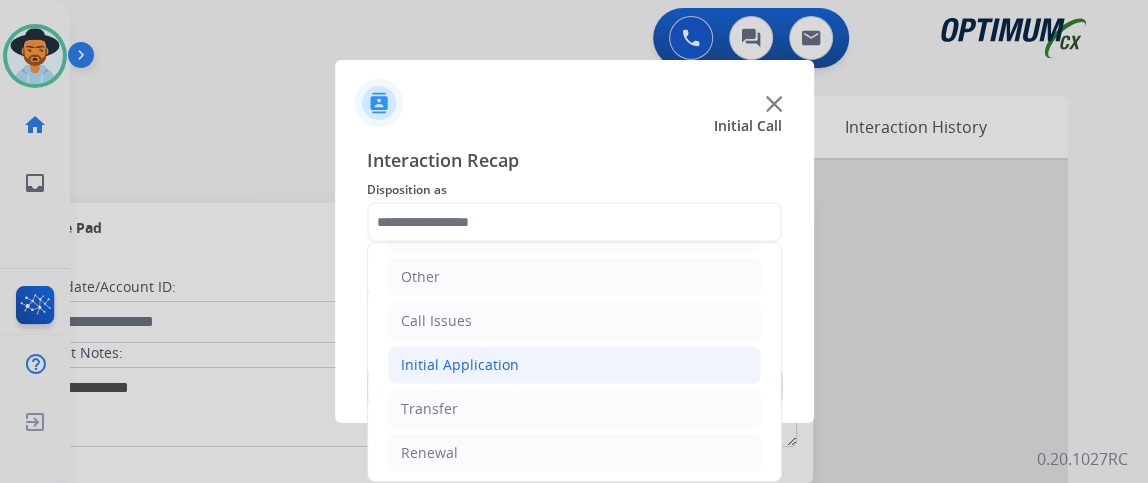 click on "Initial Application" 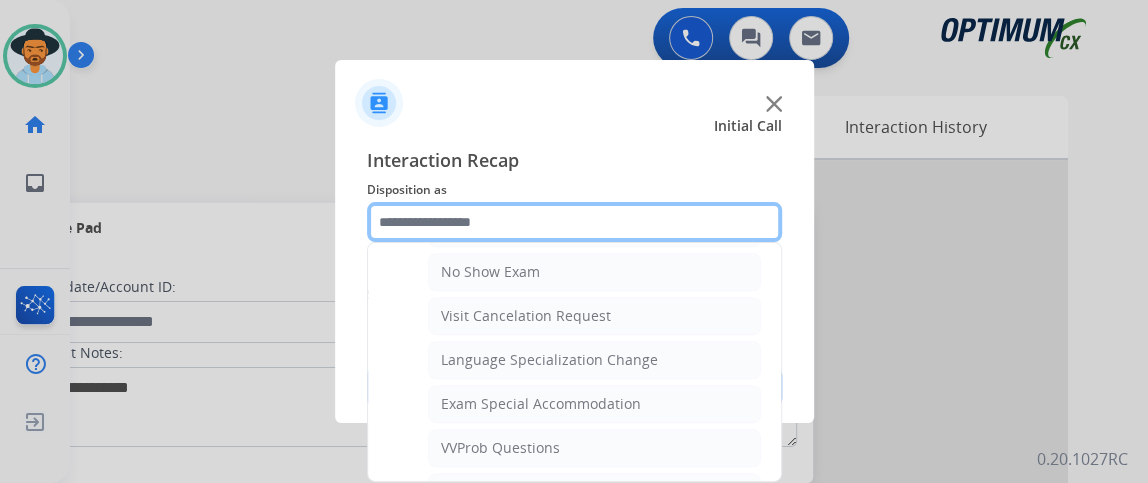 scroll, scrollTop: 968, scrollLeft: 0, axis: vertical 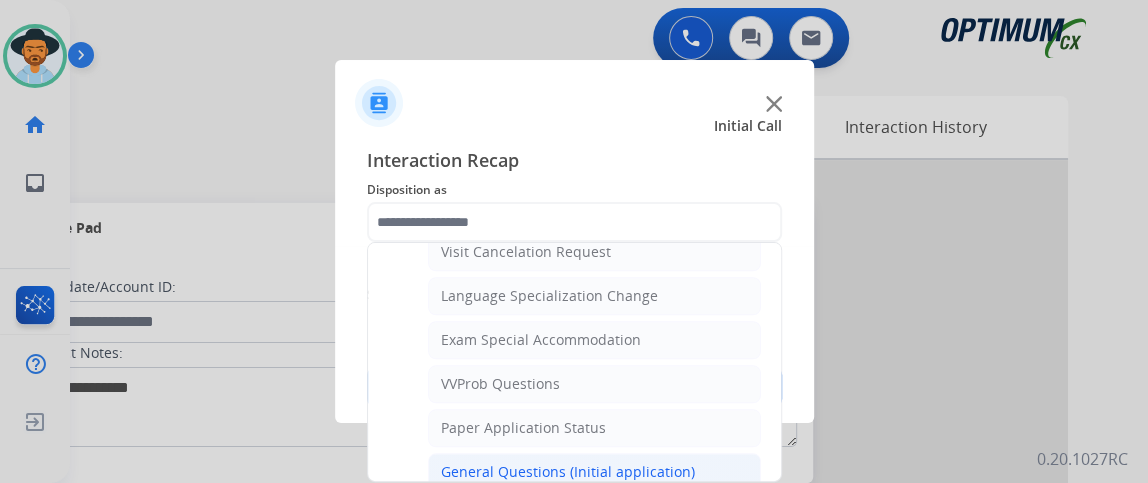 click on "General Questions (Initial application)" 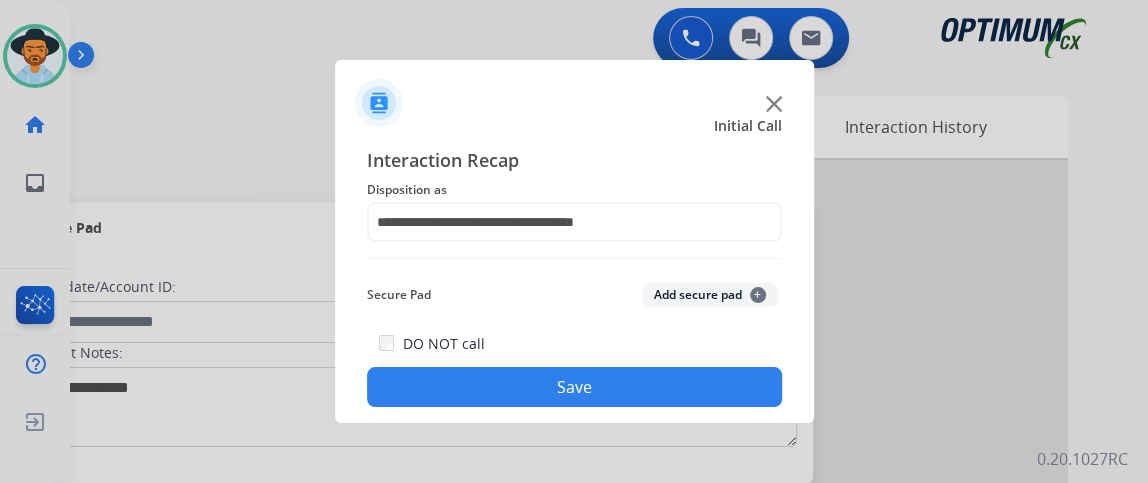 click on "Save" 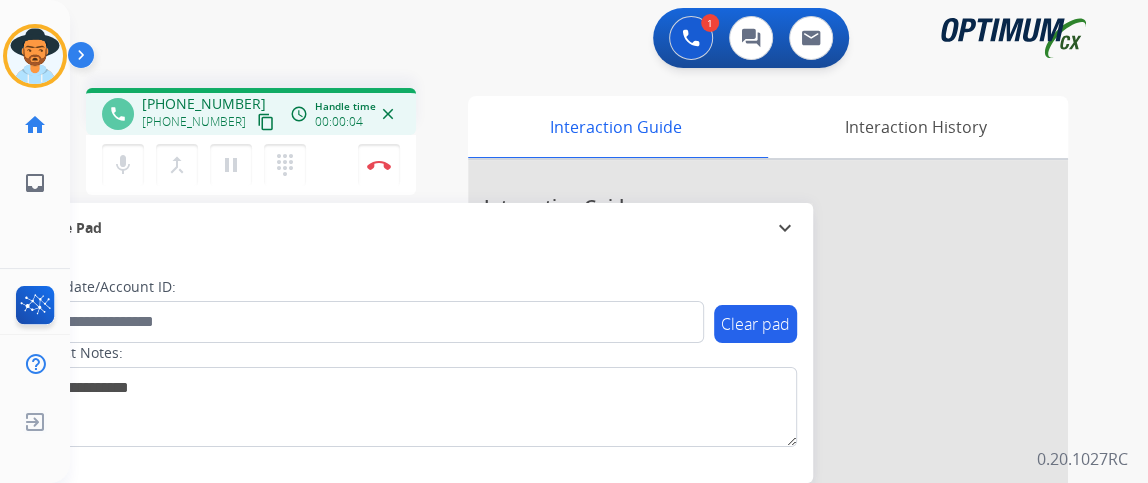 click on "content_copy" at bounding box center [266, 122] 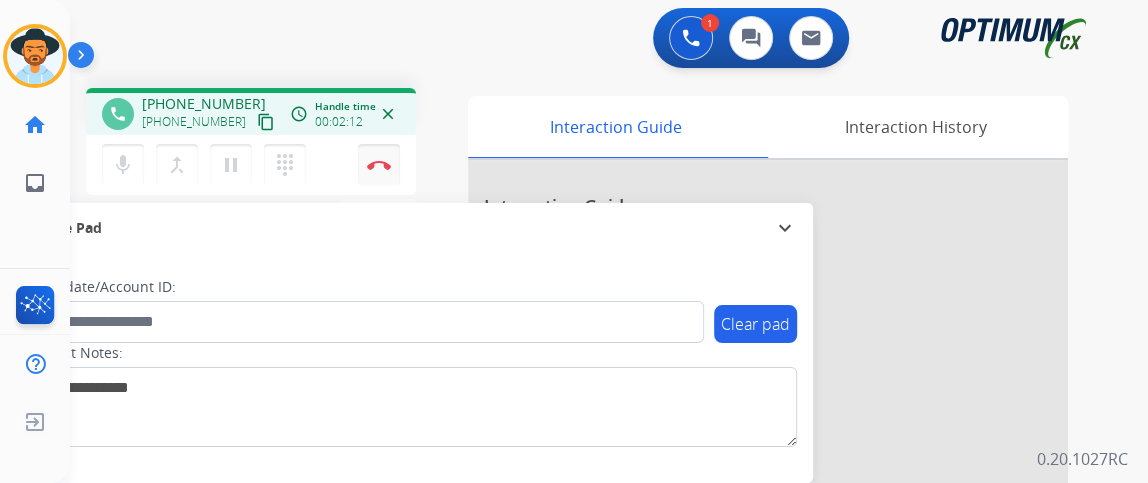 click on "Disconnect" at bounding box center (379, 165) 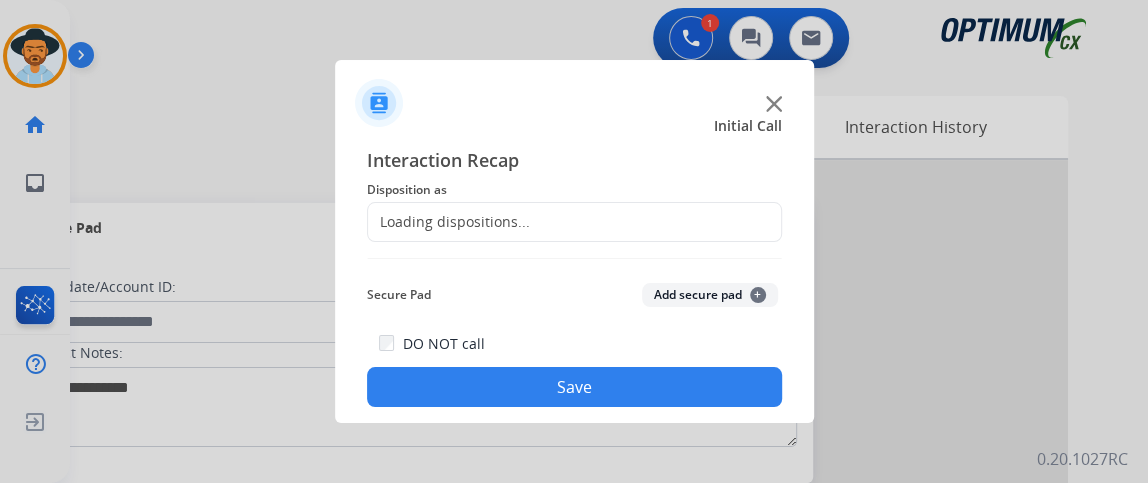 click on "Loading dispositions..." 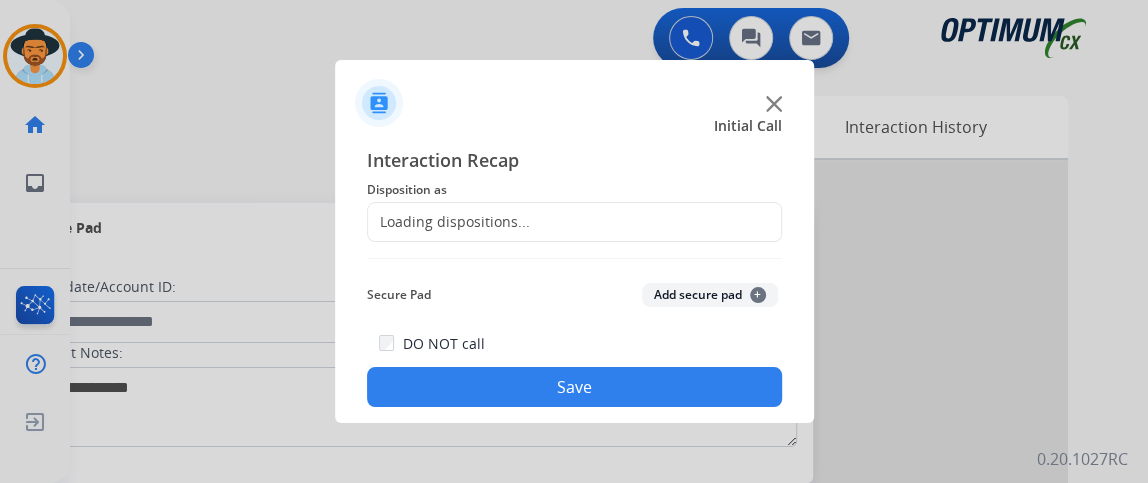 click on "Loading dispositions..." 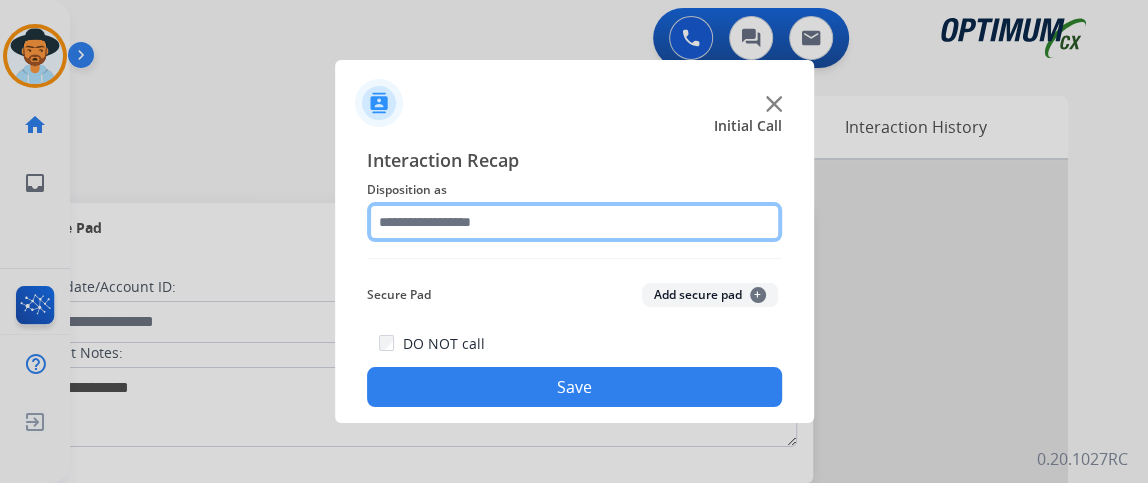 click 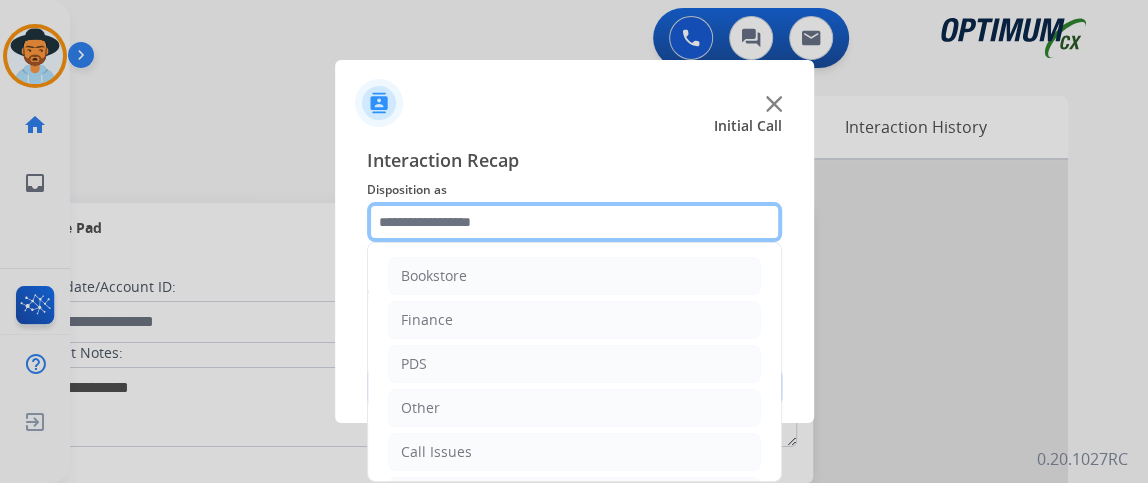 scroll, scrollTop: 131, scrollLeft: 0, axis: vertical 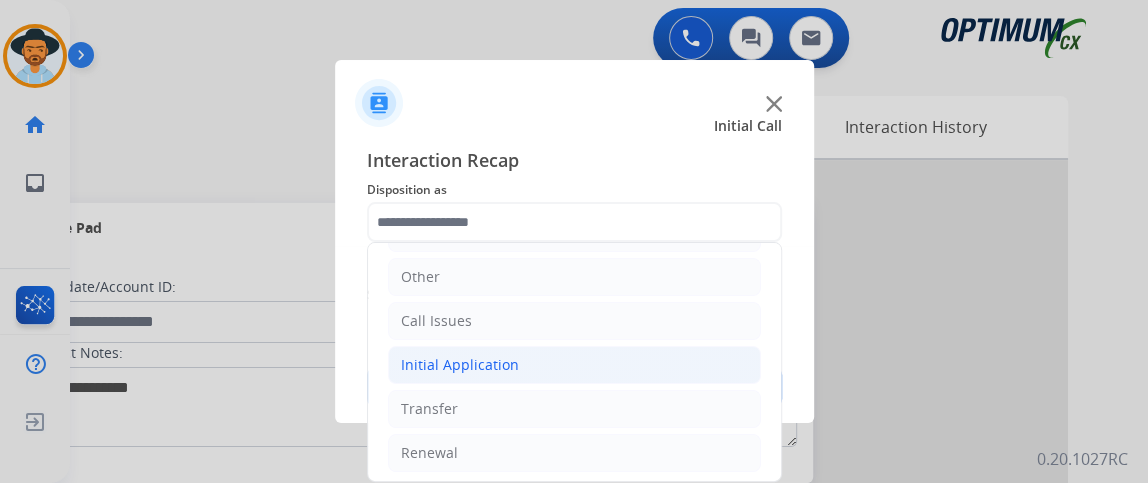 click on "Initial Application" 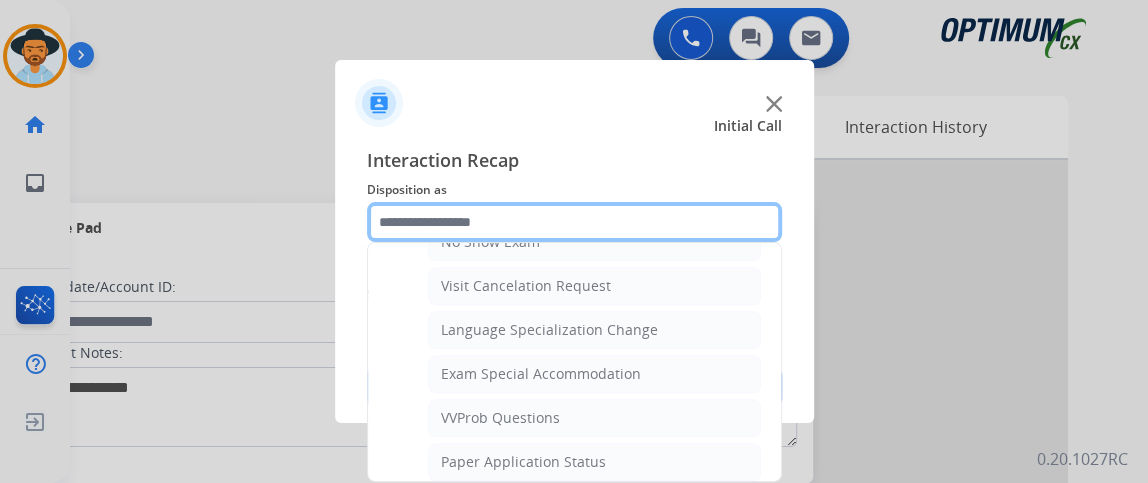 scroll, scrollTop: 1042, scrollLeft: 0, axis: vertical 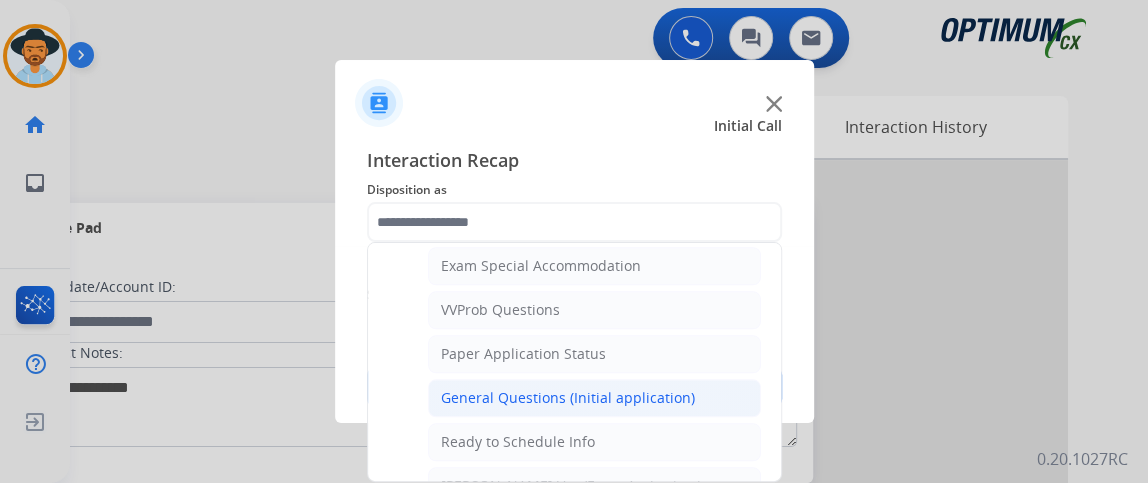 click on "General Questions (Initial application)" 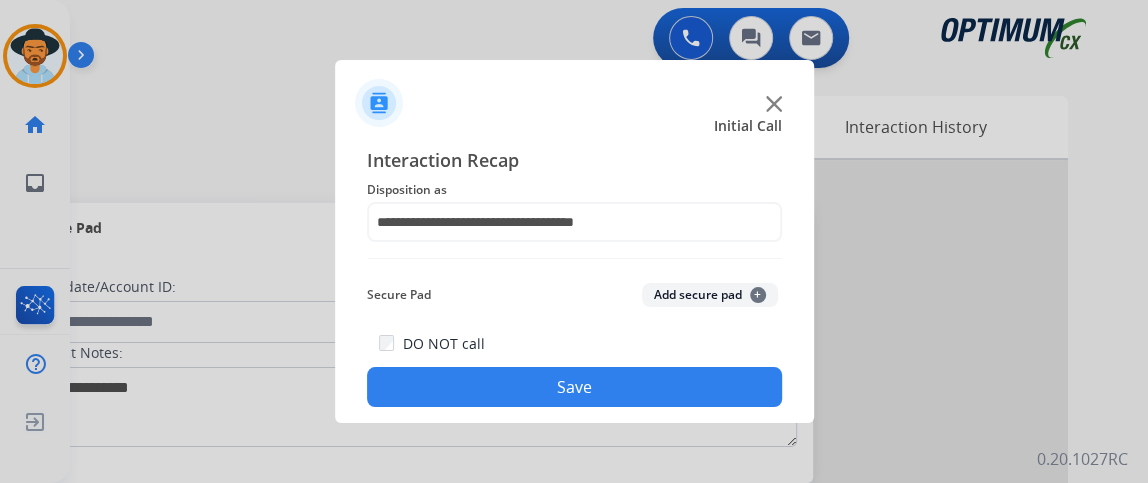 click on "Save" 